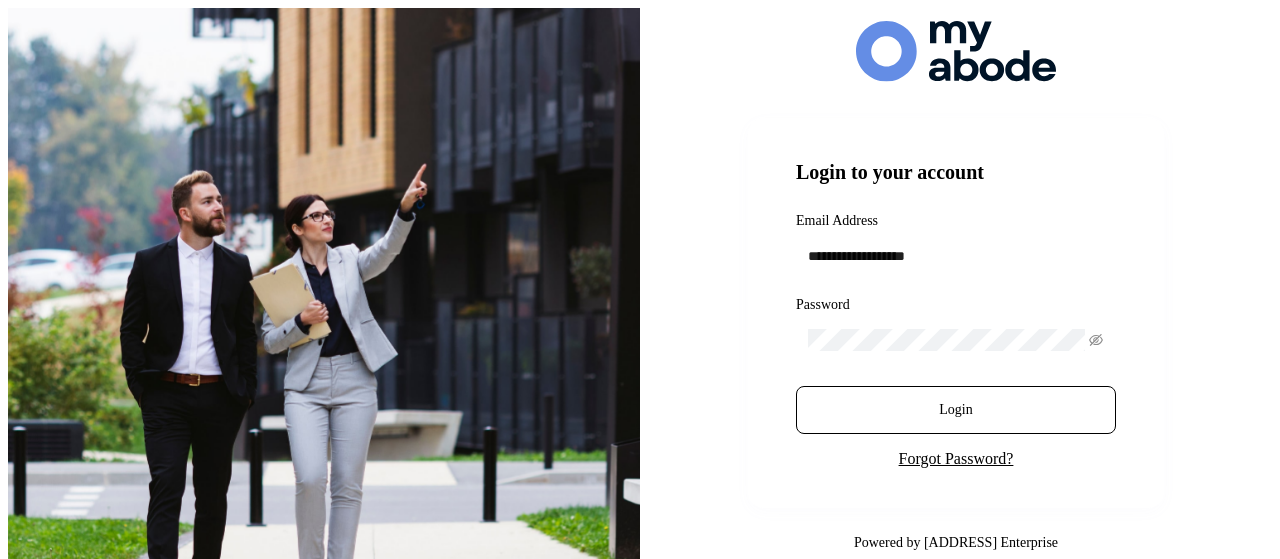 scroll, scrollTop: 0, scrollLeft: 0, axis: both 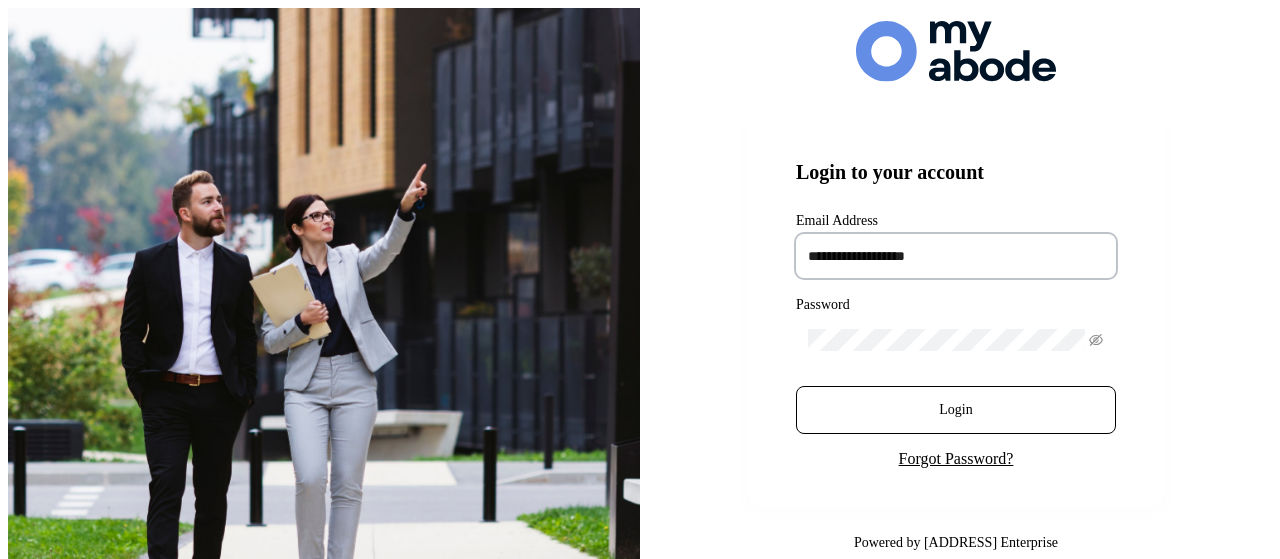 click at bounding box center [956, 256] 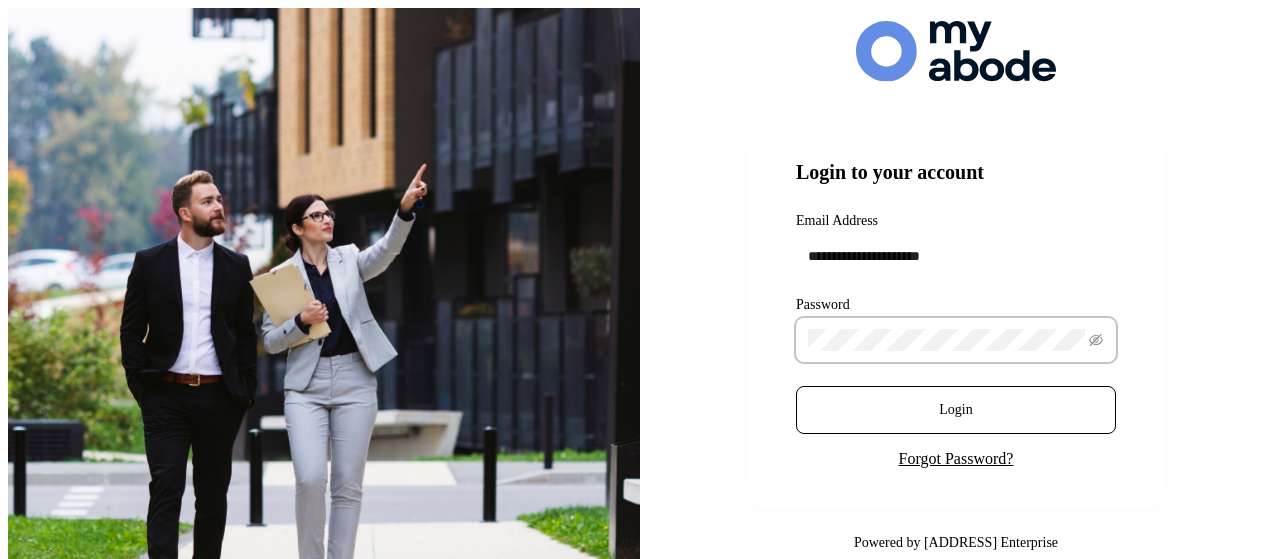 click on "Login" at bounding box center (956, 410) 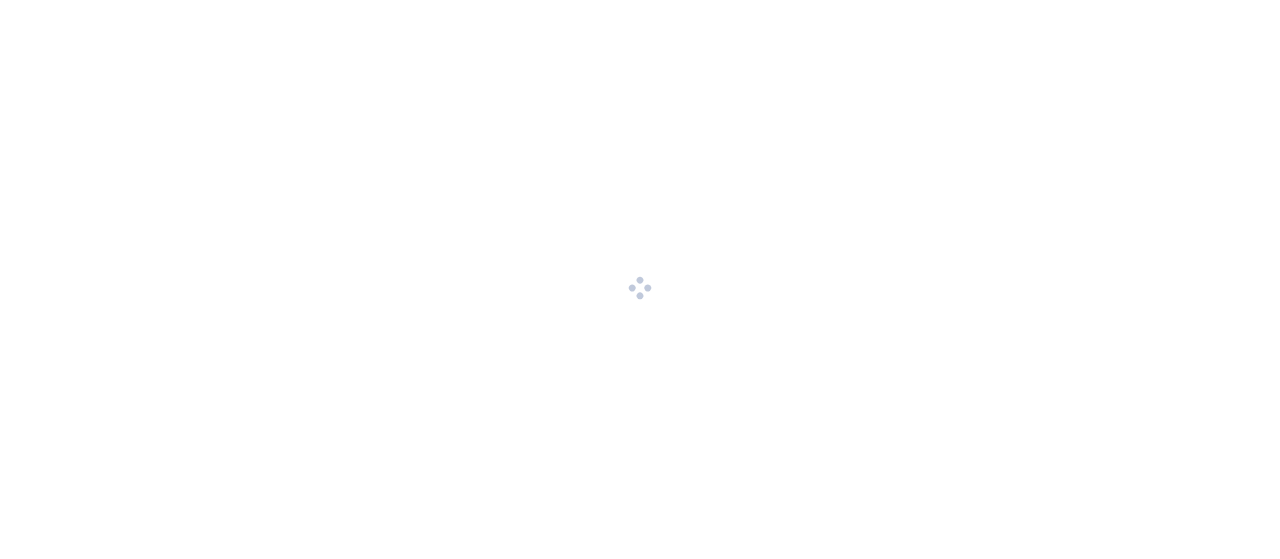 scroll, scrollTop: 0, scrollLeft: 0, axis: both 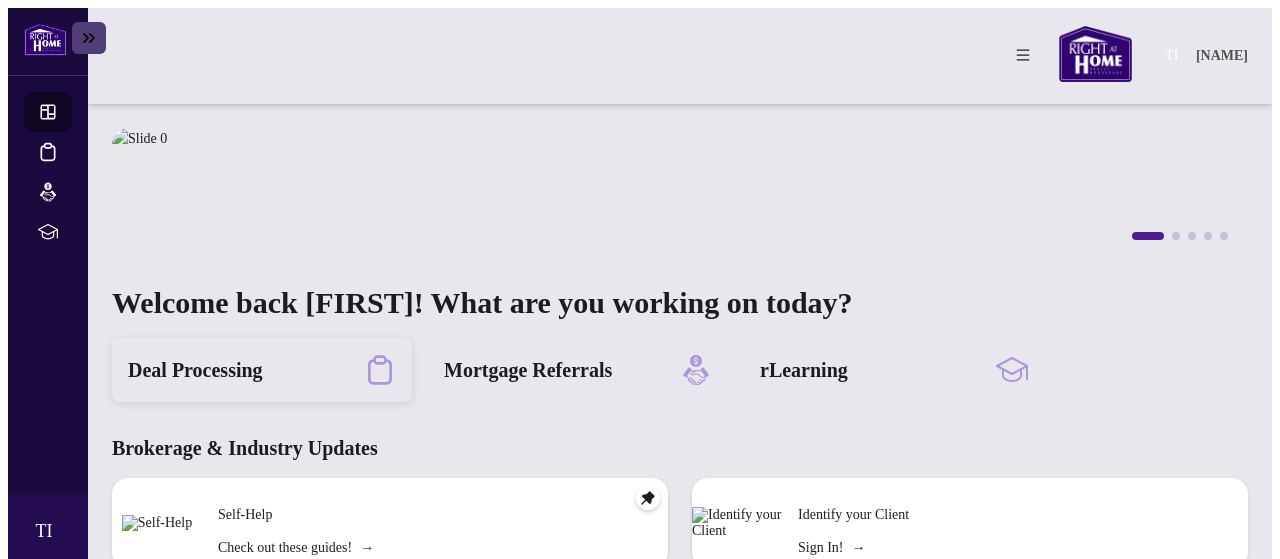 click on "Deal Processing" at bounding box center (195, 370) 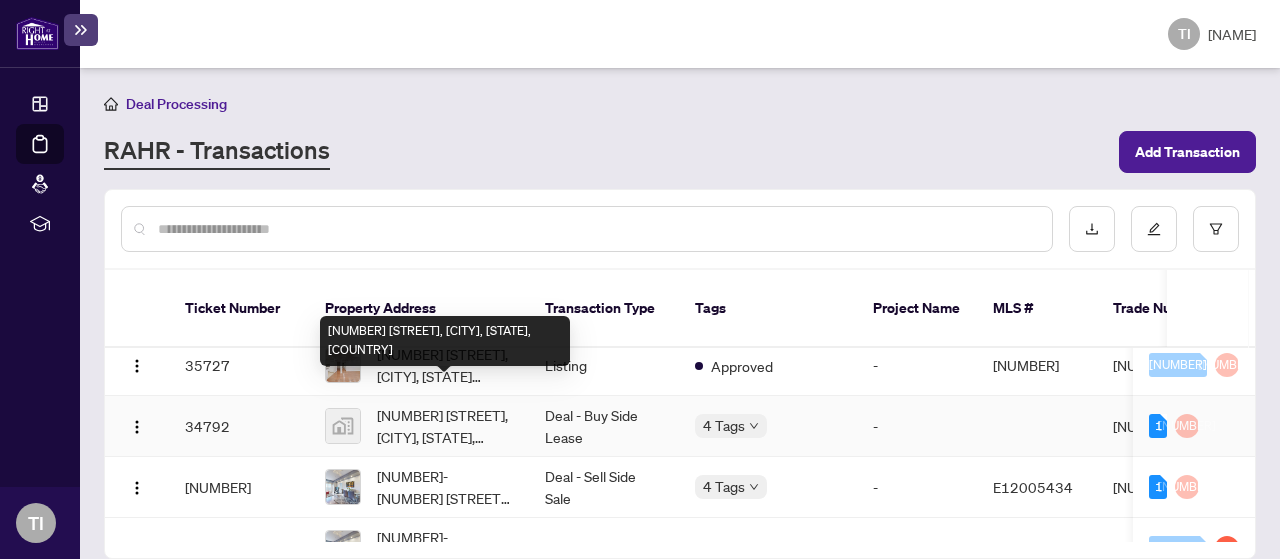 scroll, scrollTop: 0, scrollLeft: 0, axis: both 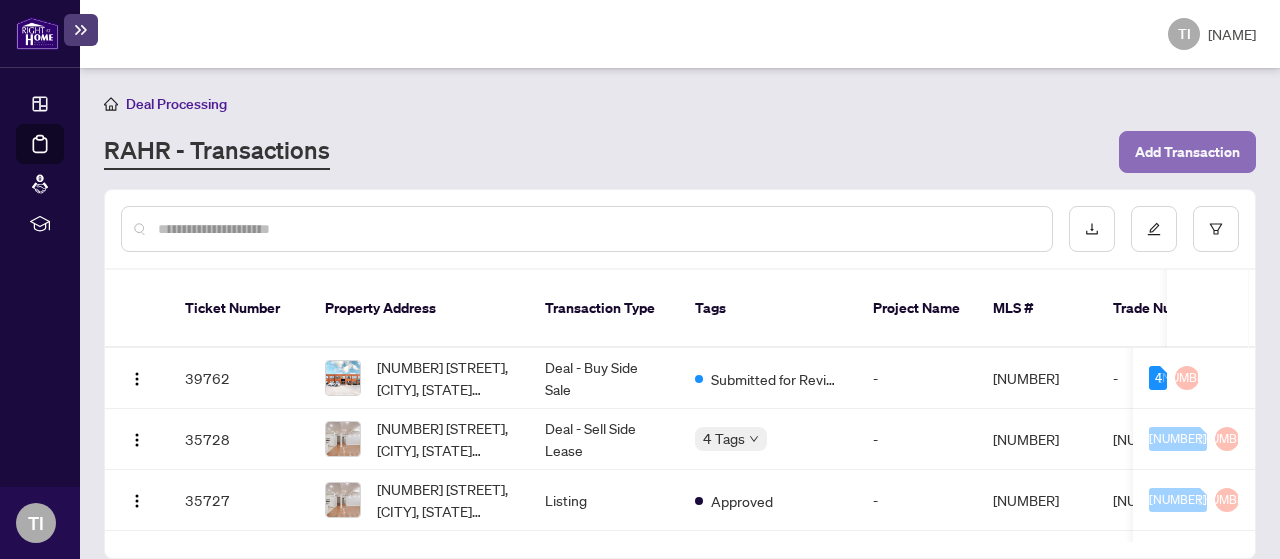 click on "Add Transaction" at bounding box center [1187, 152] 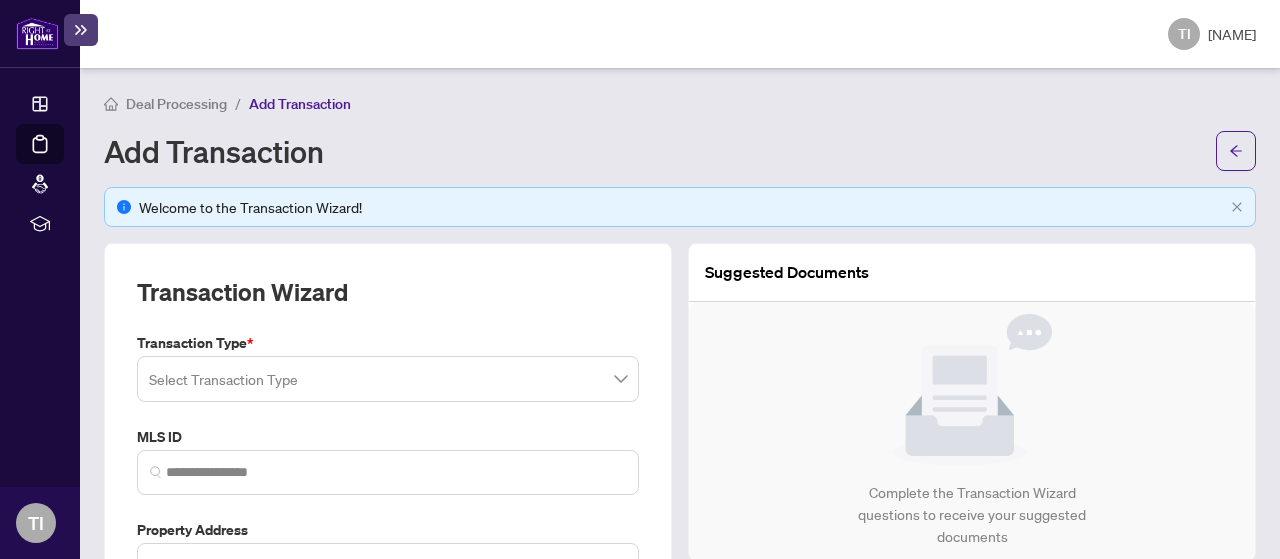 click at bounding box center (388, 379) 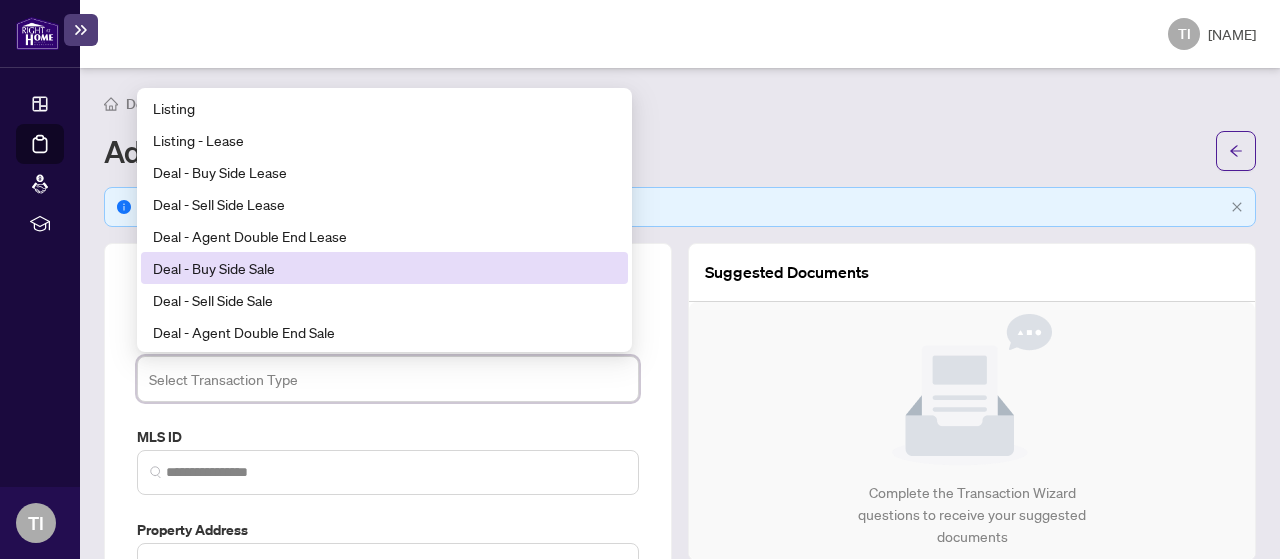 click on "Deal - Buy Side Sale" at bounding box center (384, 268) 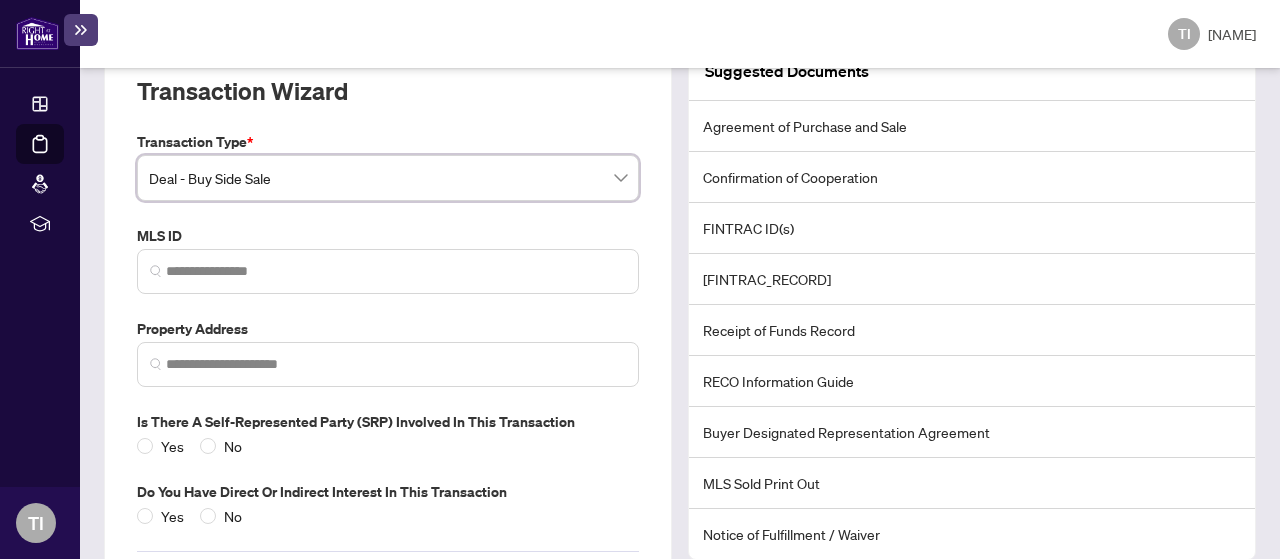 scroll, scrollTop: 206, scrollLeft: 0, axis: vertical 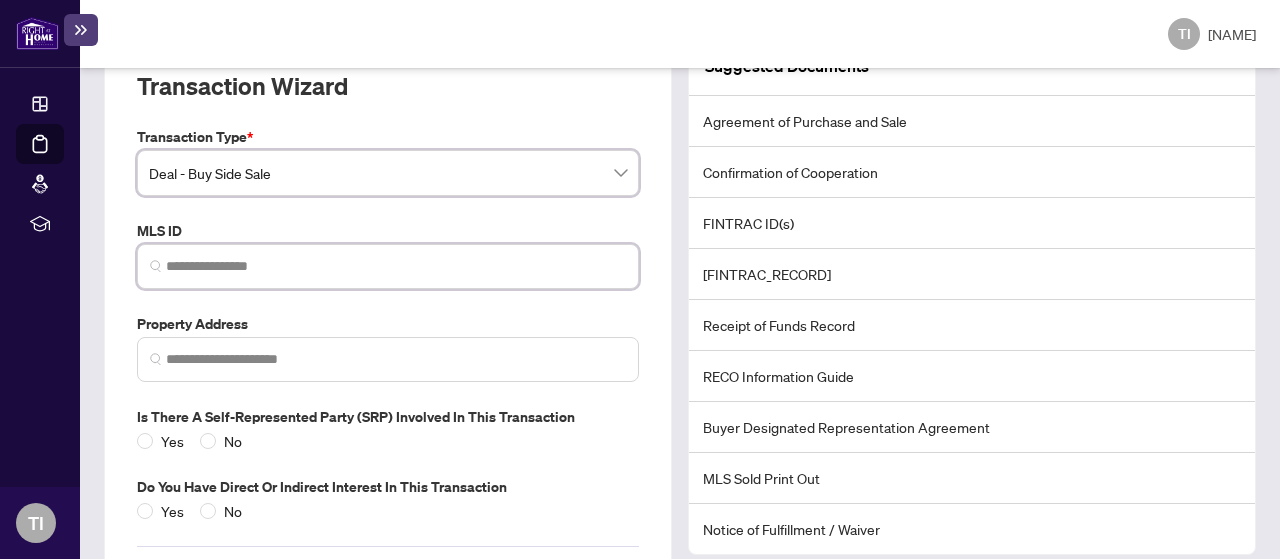 click at bounding box center [396, 266] 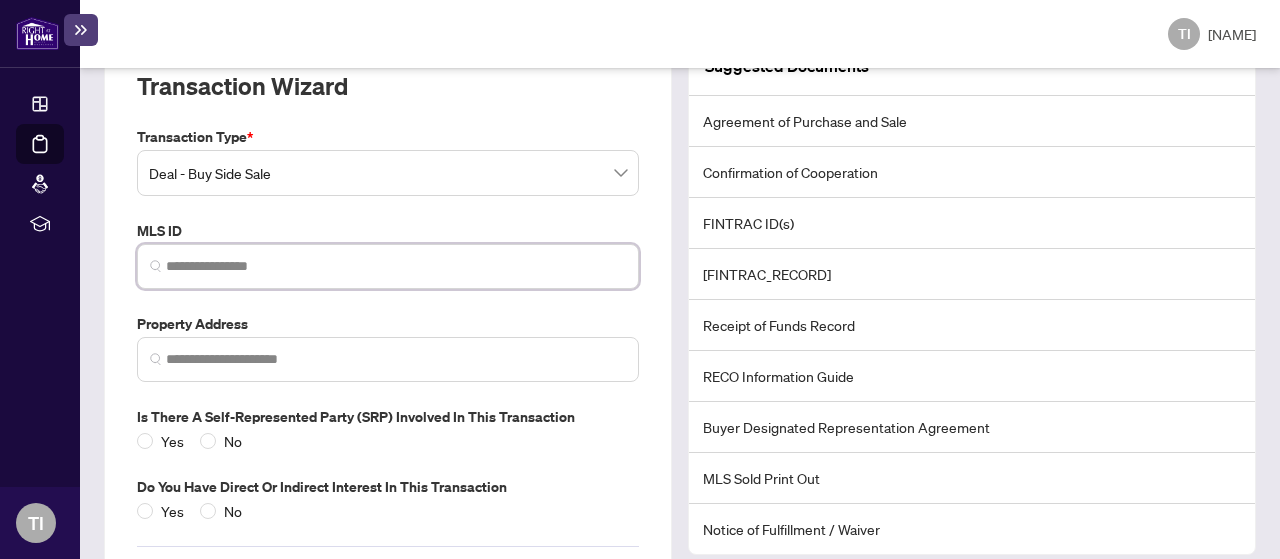 paste on "*********" 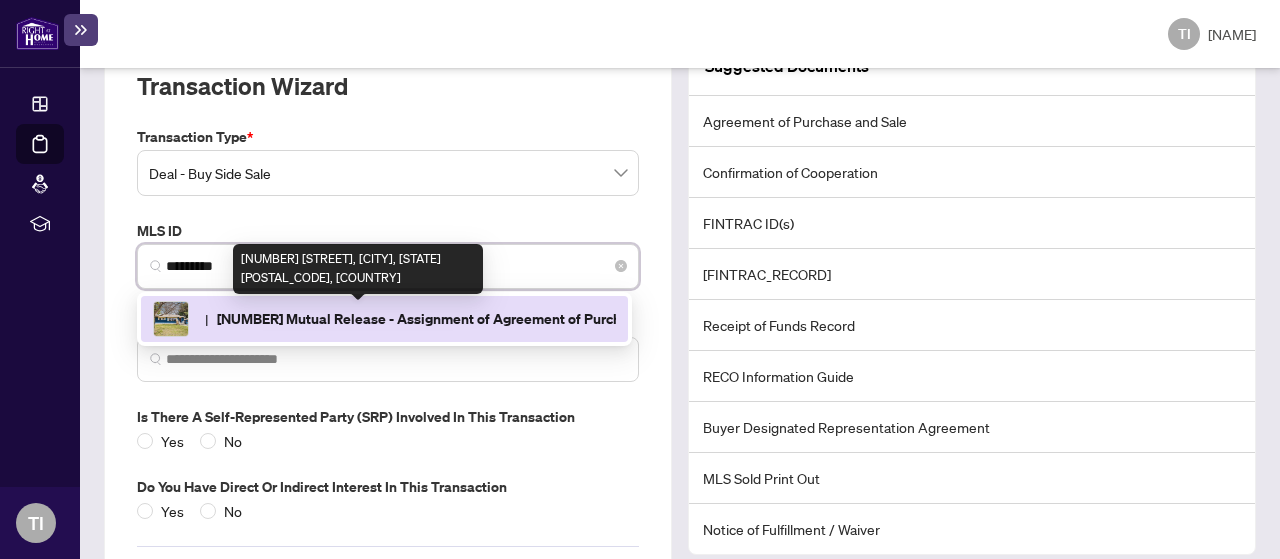 click on "[NUMBER] [STREET], [CITY], [STATE] [POSTAL_CODE], [COUNTRY]" at bounding box center (197, 319) 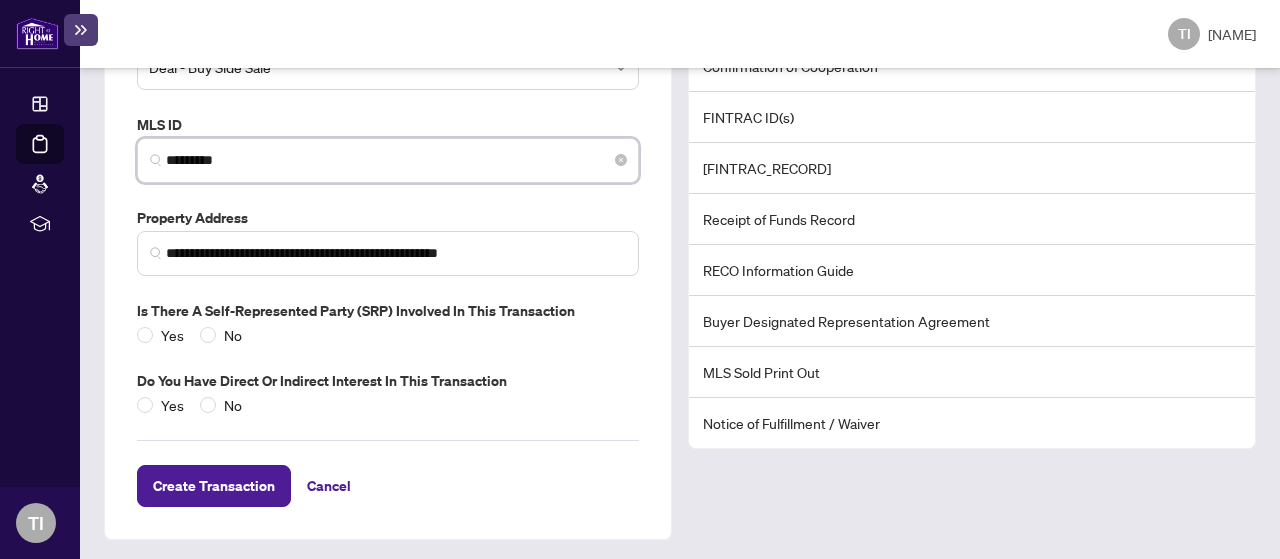 scroll, scrollTop: 311, scrollLeft: 0, axis: vertical 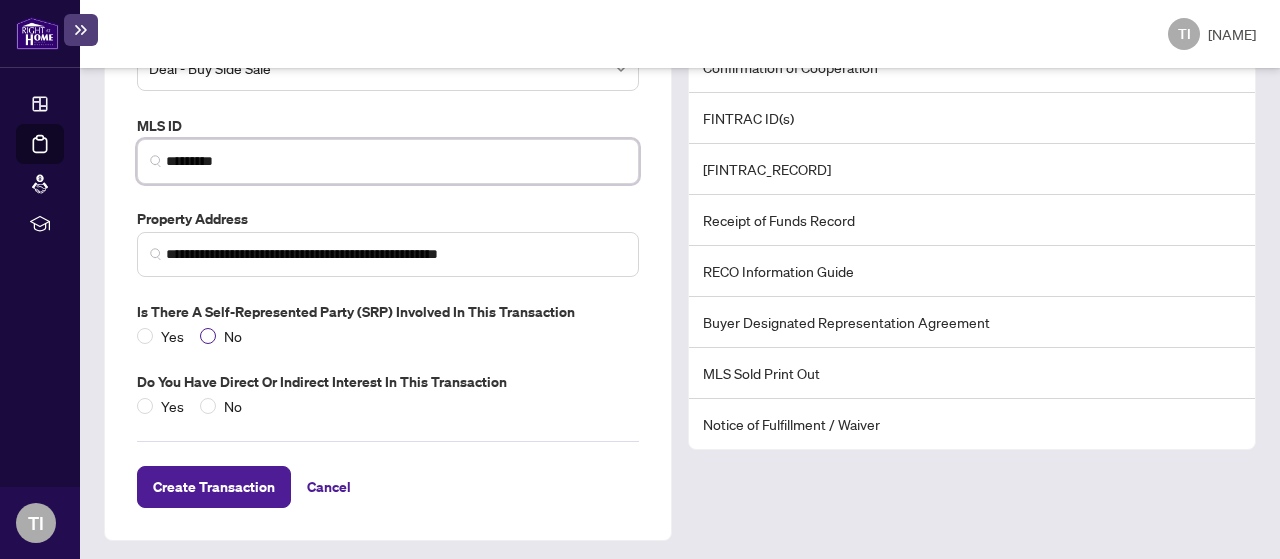 type on "*********" 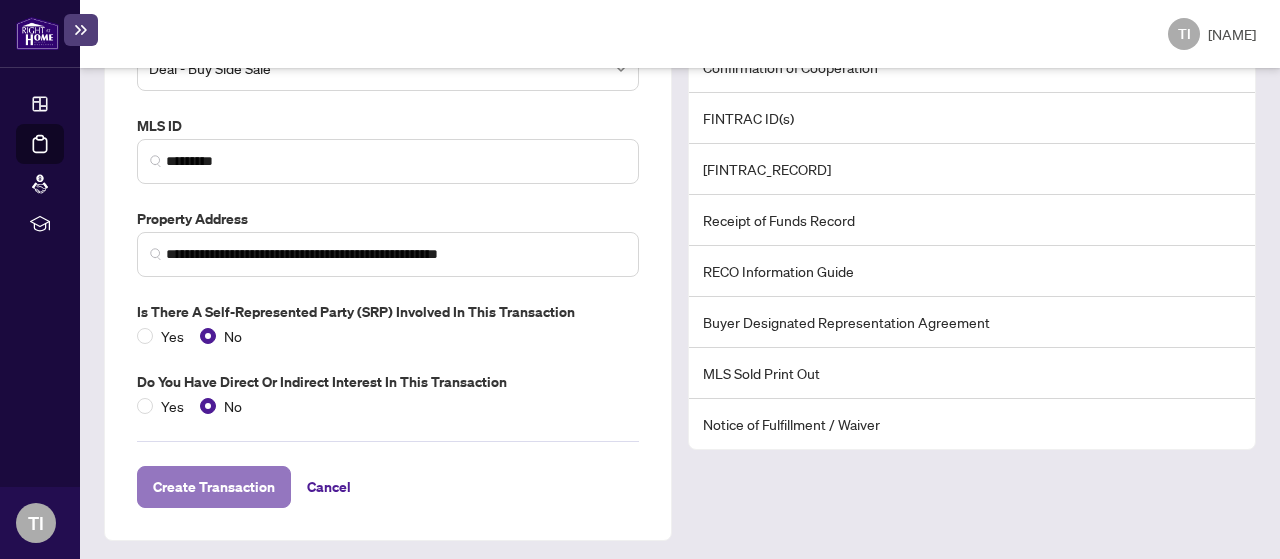 click on "Create Transaction" at bounding box center [214, 487] 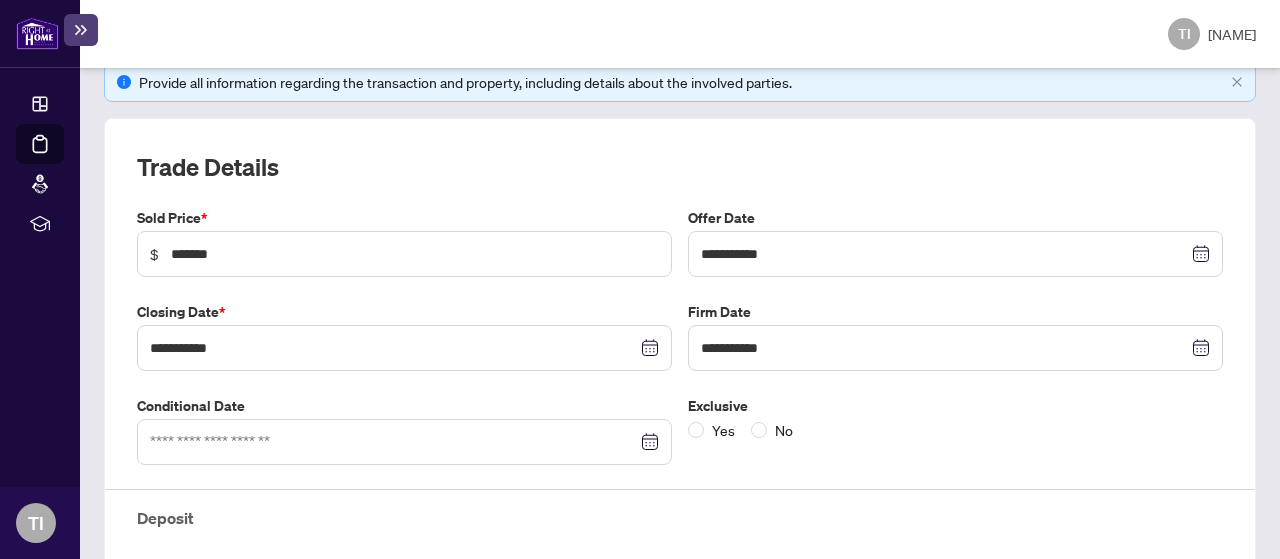scroll, scrollTop: 0, scrollLeft: 0, axis: both 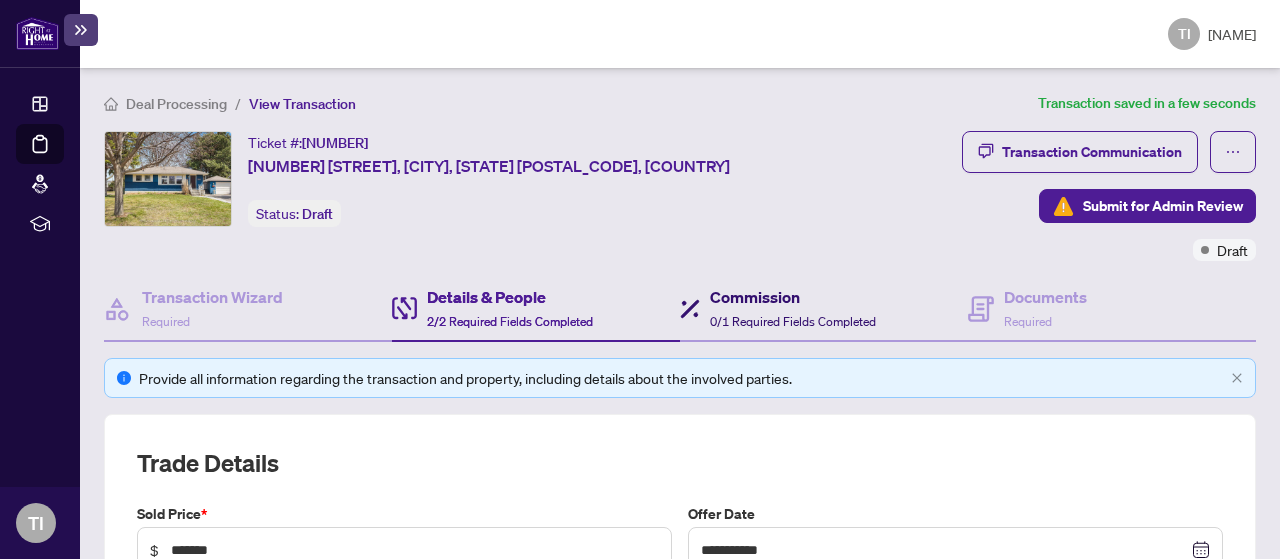 click on "Commission 0/1 Required Fields Completed" at bounding box center (778, 308) 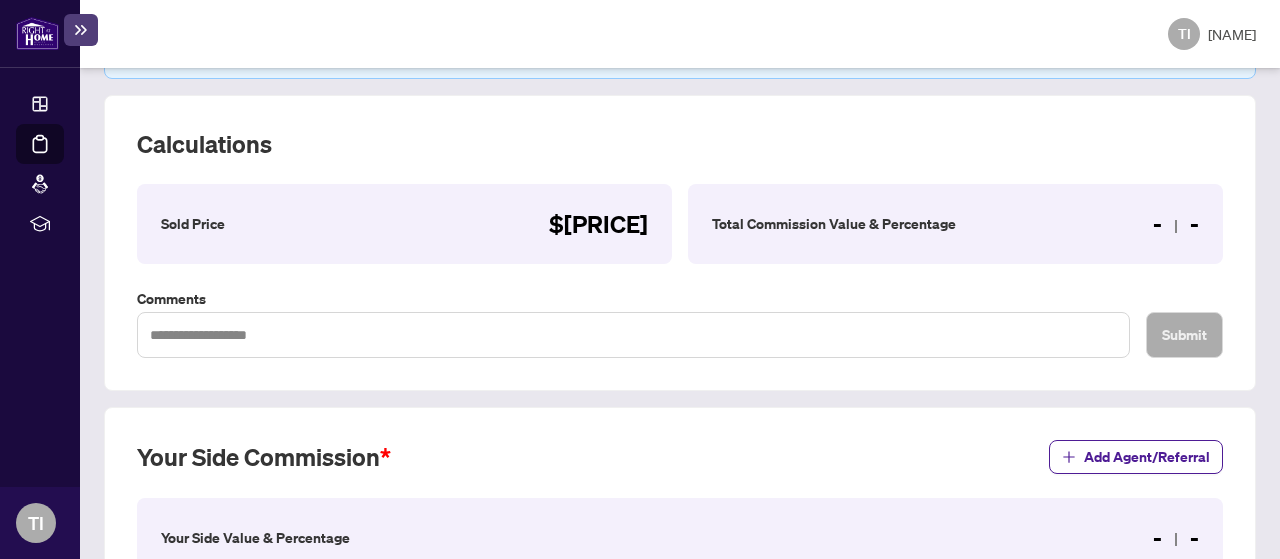 scroll, scrollTop: 270, scrollLeft: 0, axis: vertical 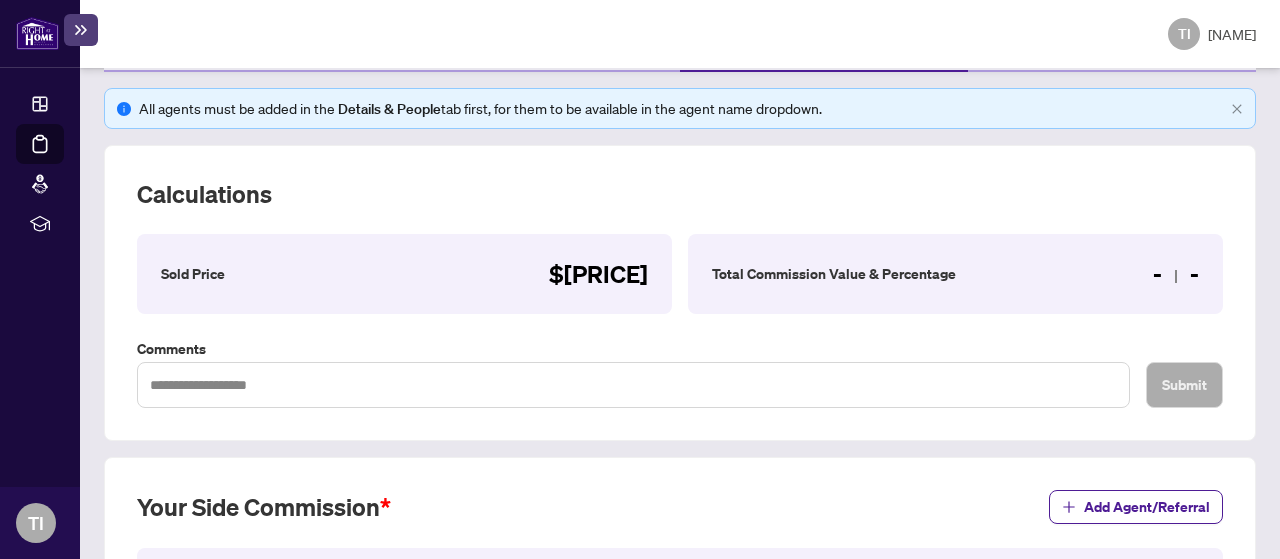 click on "-     -" at bounding box center (598, 274) 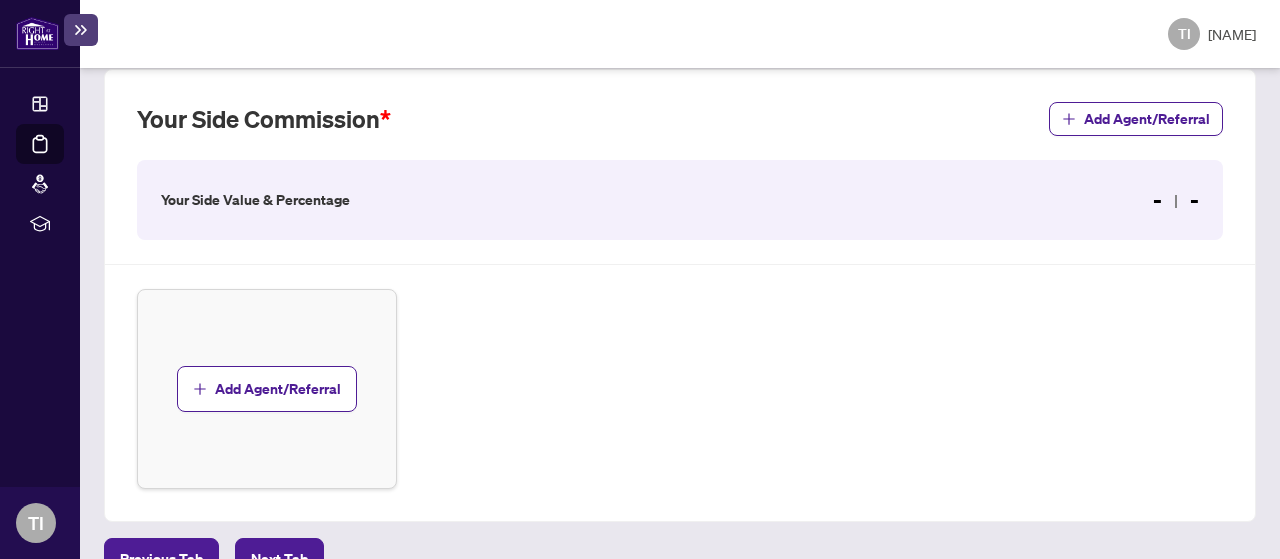 scroll, scrollTop: 665, scrollLeft: 0, axis: vertical 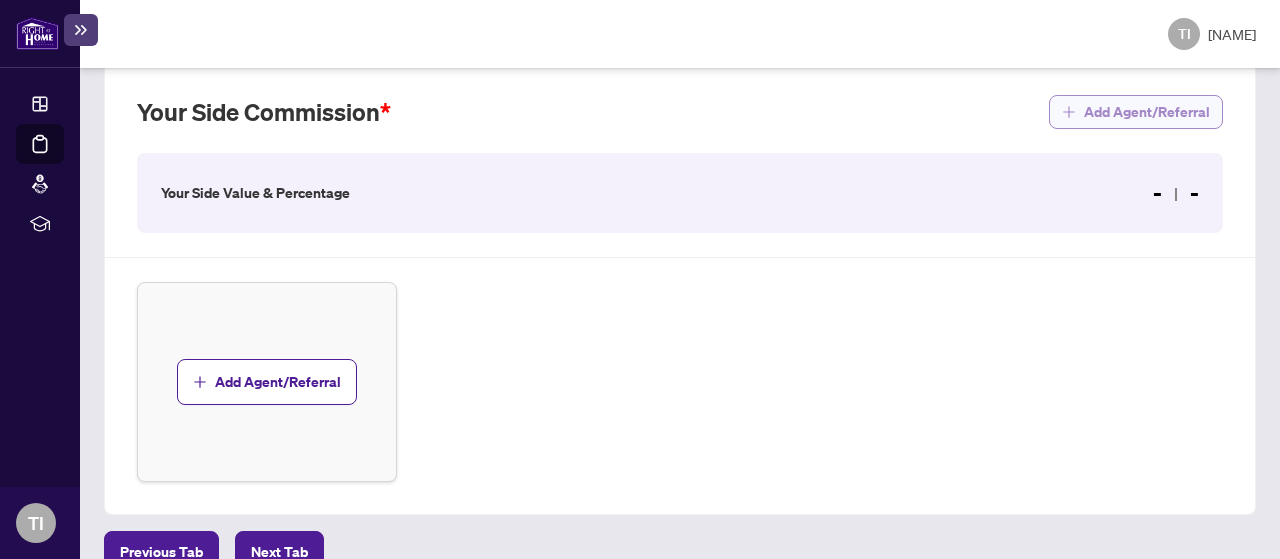 click on "Add Agent/Referral" at bounding box center (1147, 112) 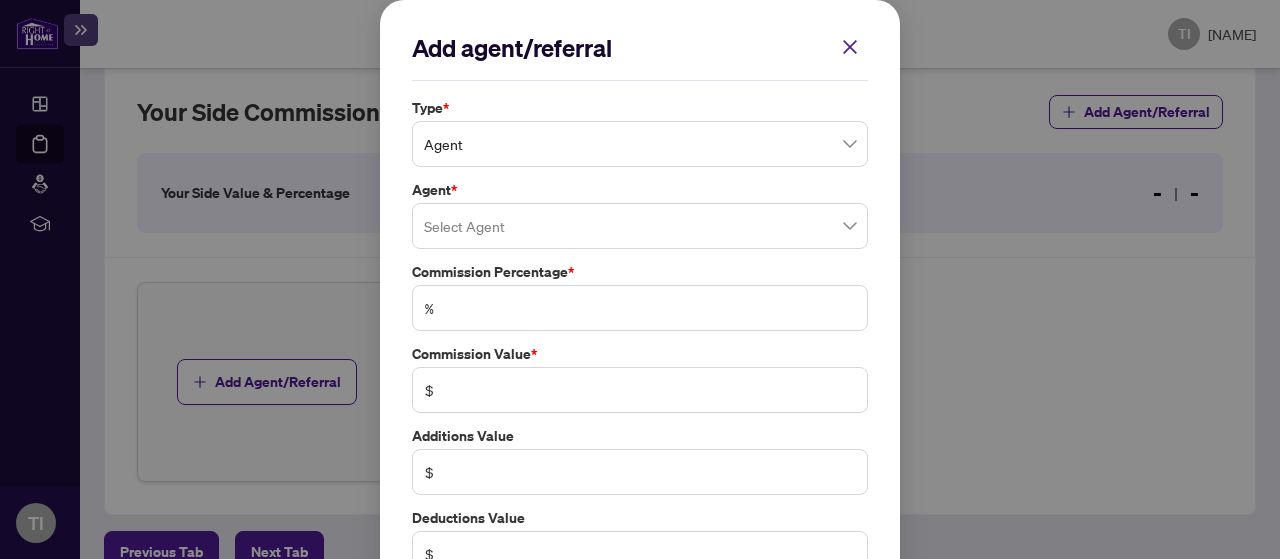 click at bounding box center (640, 226) 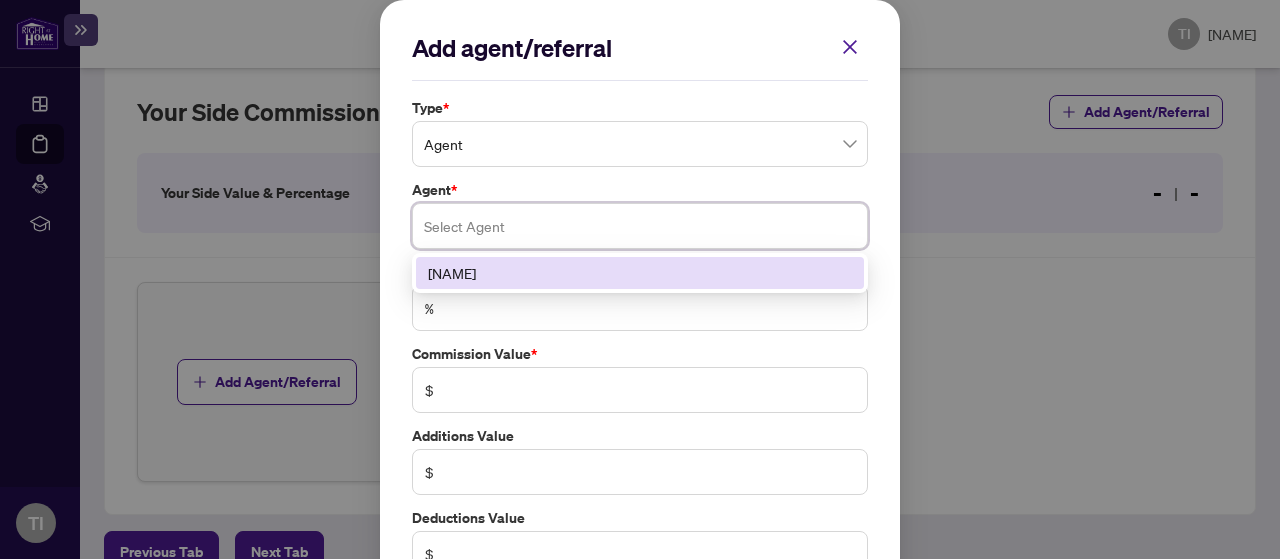 click on "[NAME]" at bounding box center [640, 273] 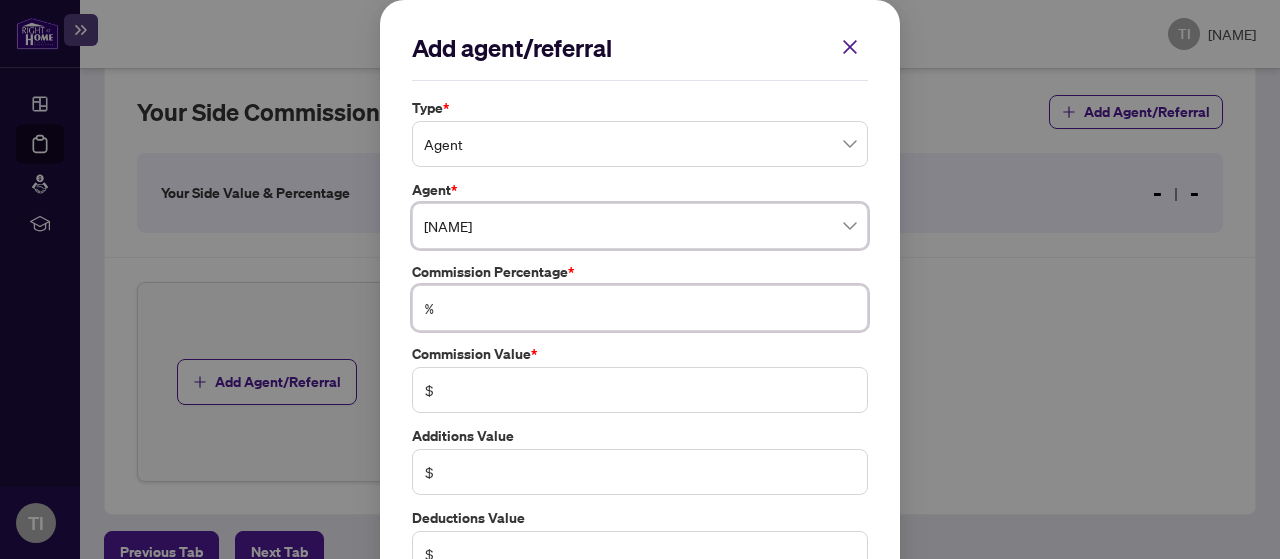 click at bounding box center (650, 308) 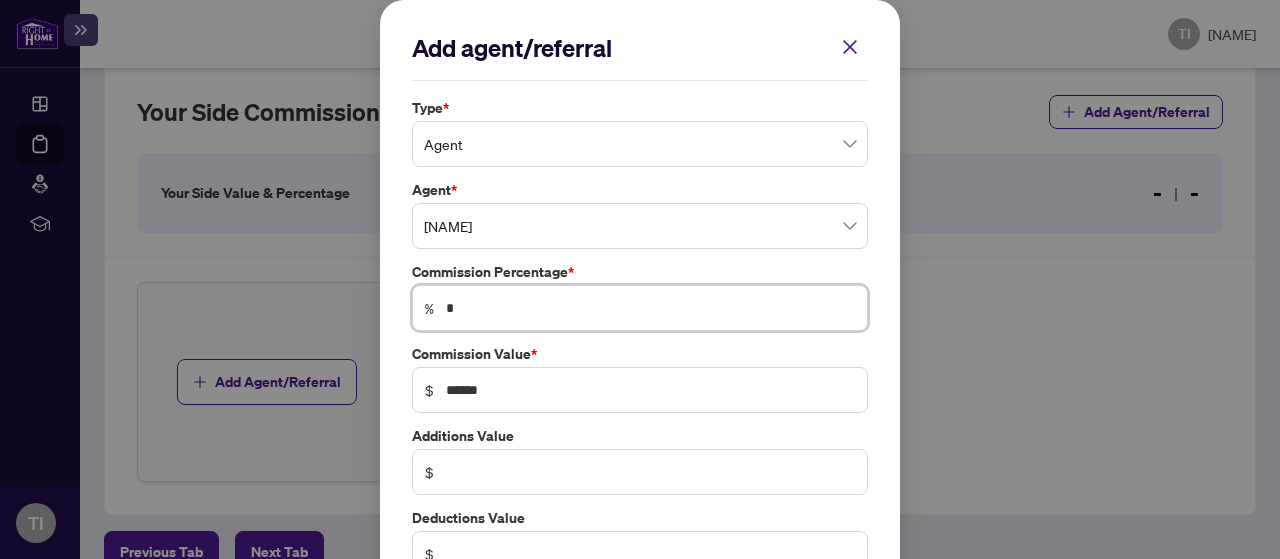 scroll, scrollTop: 128, scrollLeft: 0, axis: vertical 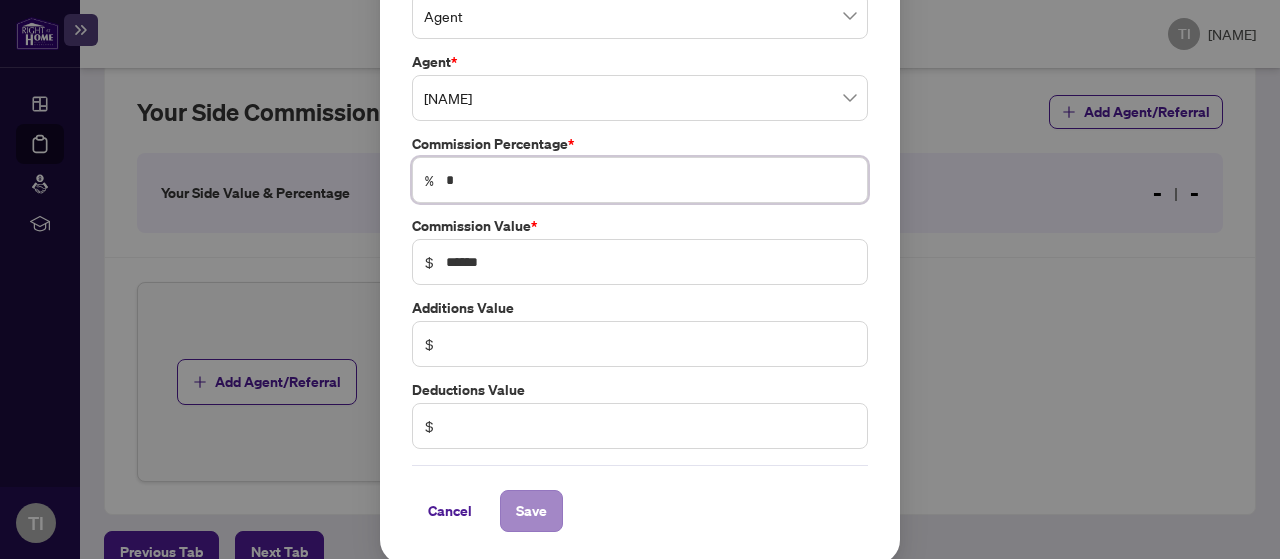 type on "*" 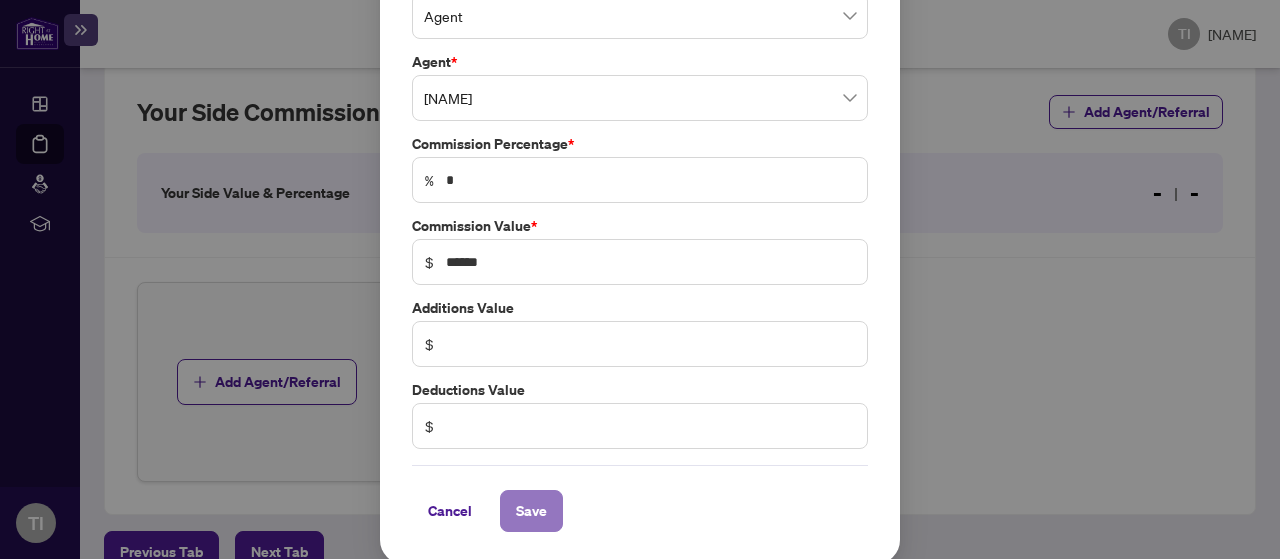 click on "Save" at bounding box center [531, 511] 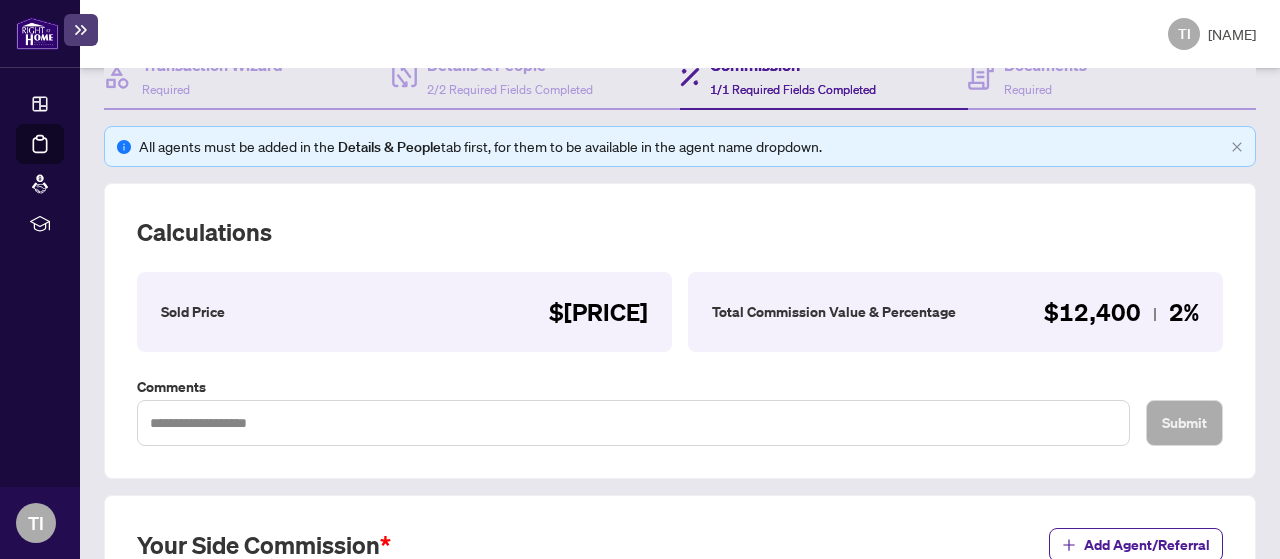 scroll, scrollTop: 161, scrollLeft: 0, axis: vertical 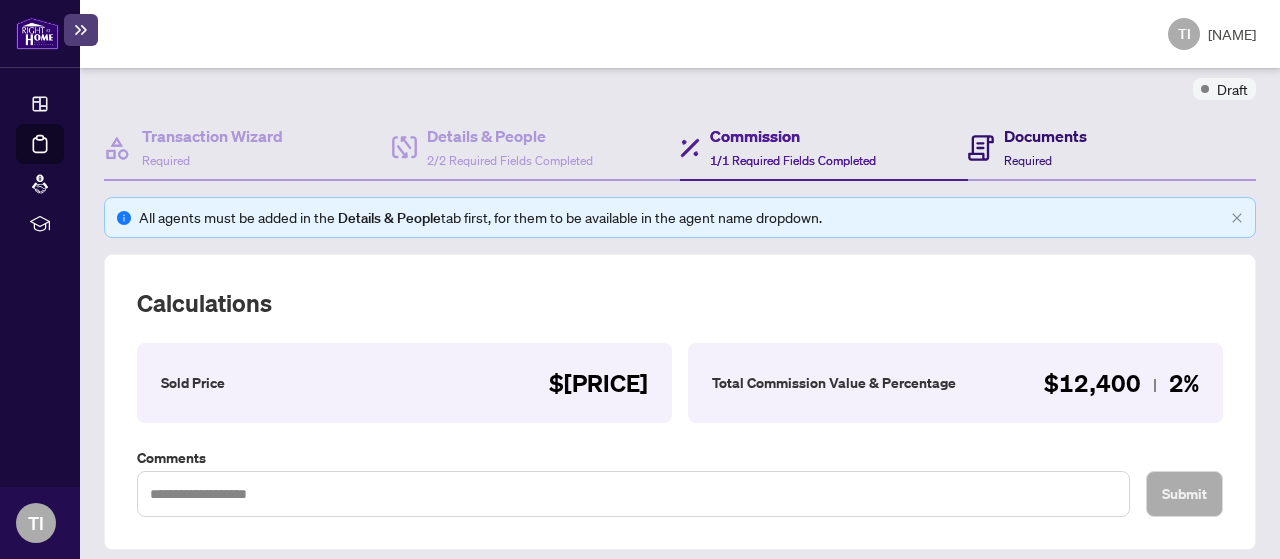 click on "Documents Required" at bounding box center (1045, 147) 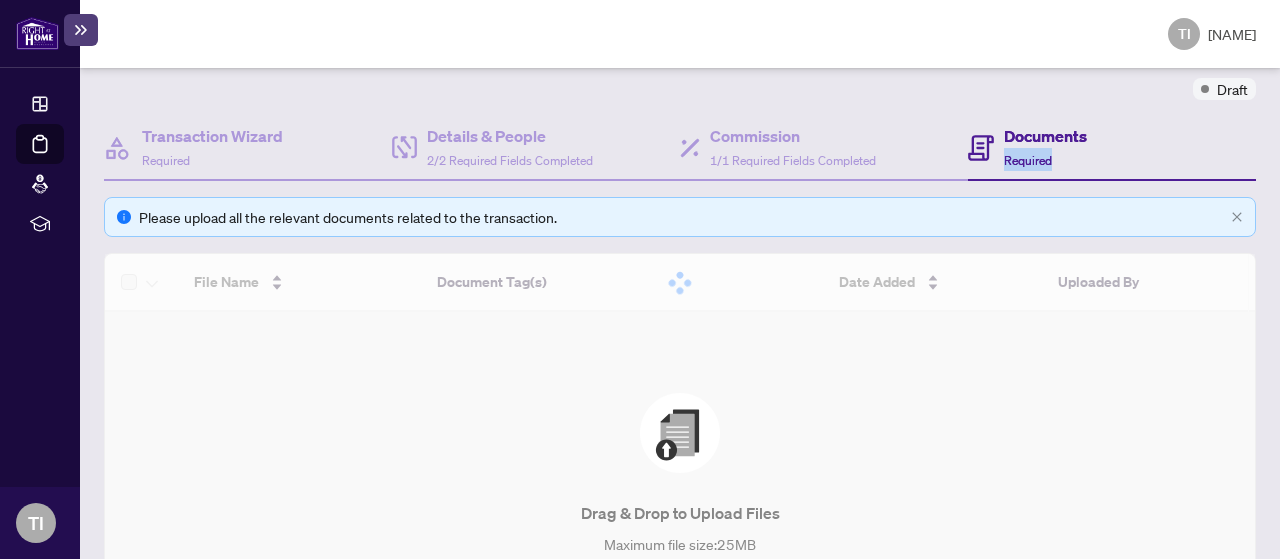 click on "Documents Required" at bounding box center (1045, 147) 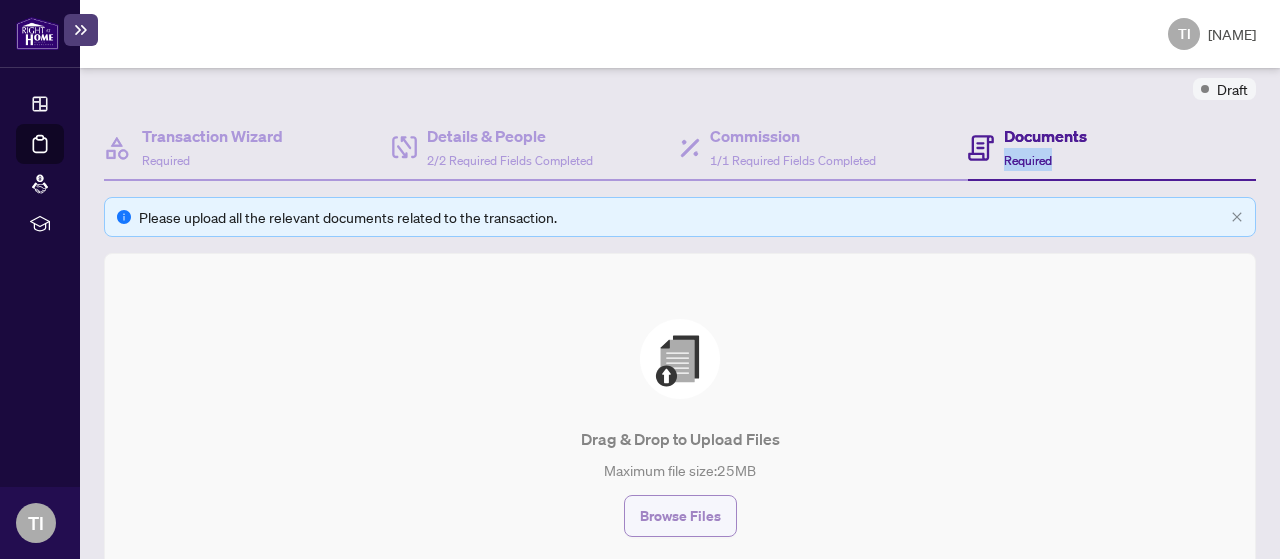click on "Browse Files" at bounding box center [680, 516] 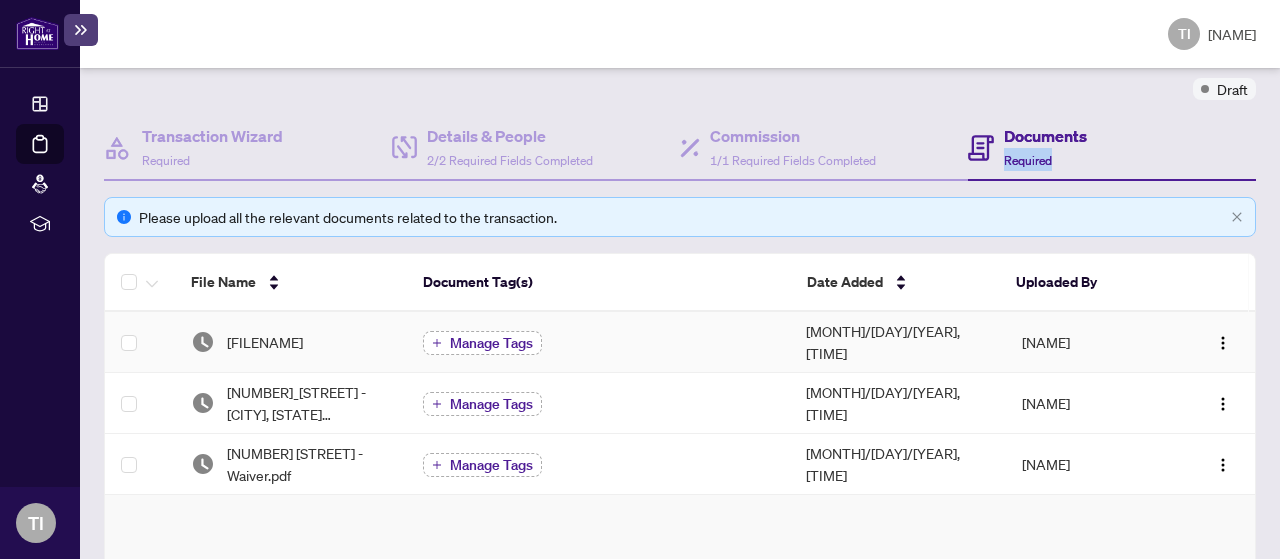 click on "Manage Tags" at bounding box center (491, 343) 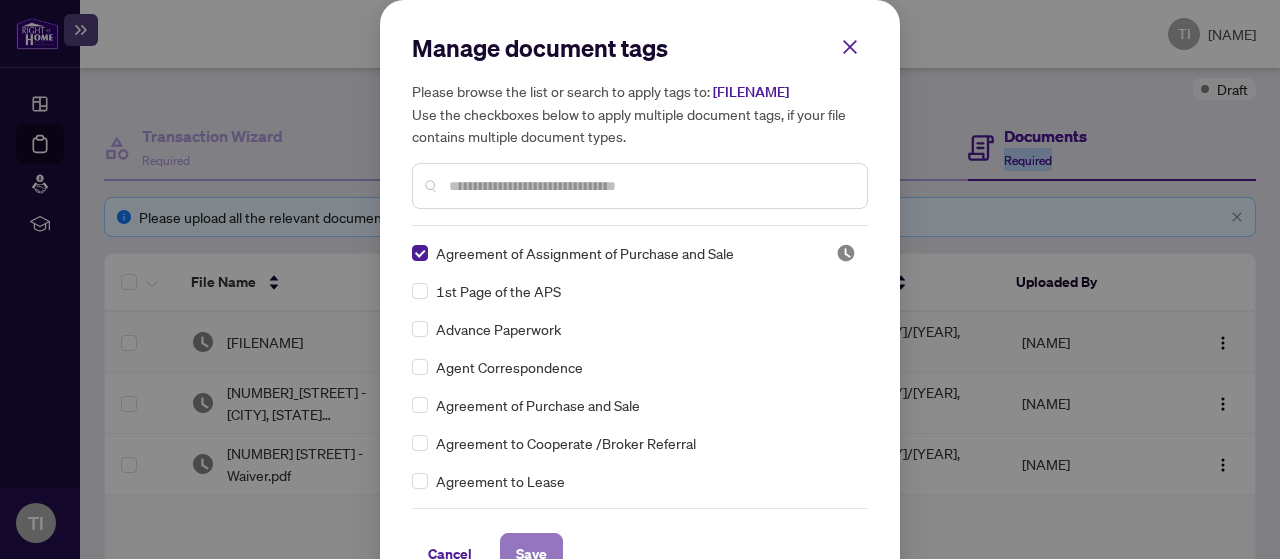 click on "Save" at bounding box center (531, 554) 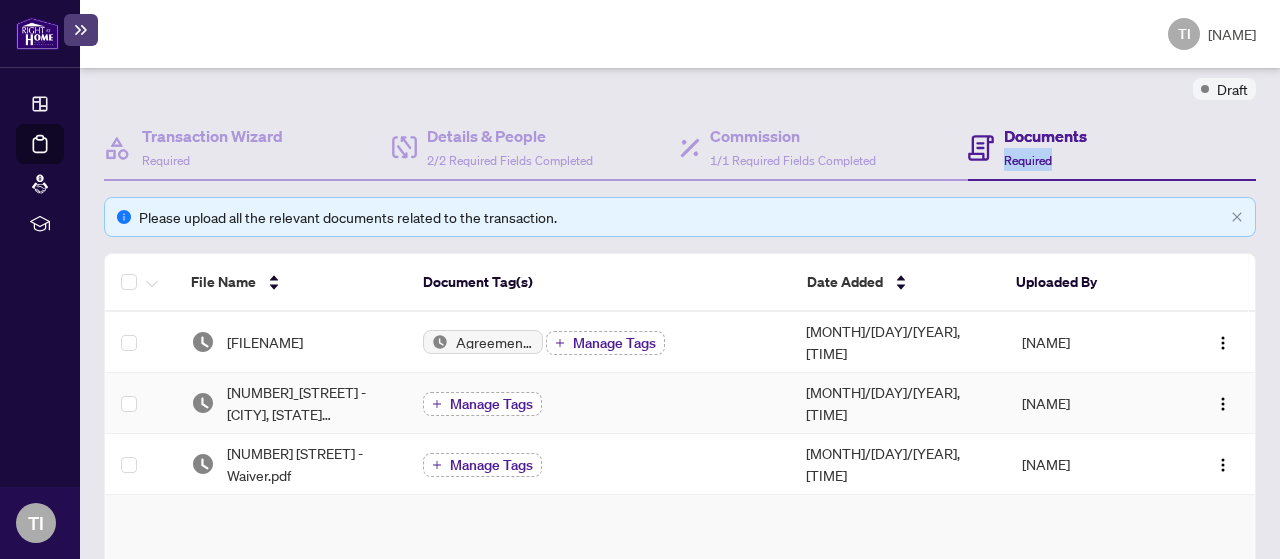 click on "Manage Tags" at bounding box center [491, 404] 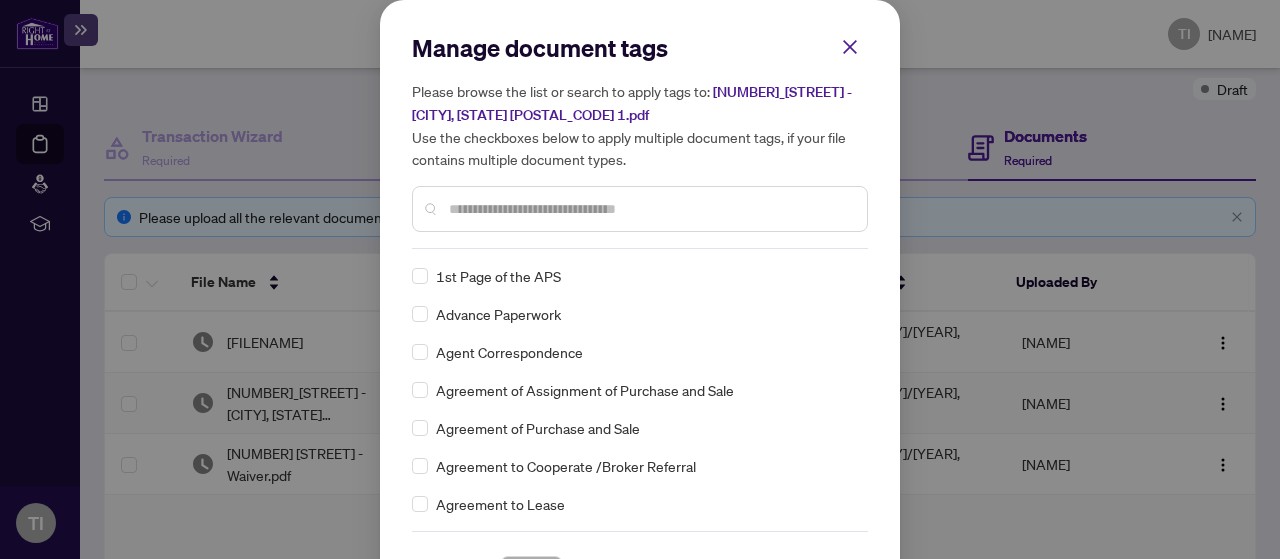 click at bounding box center [0, 0] 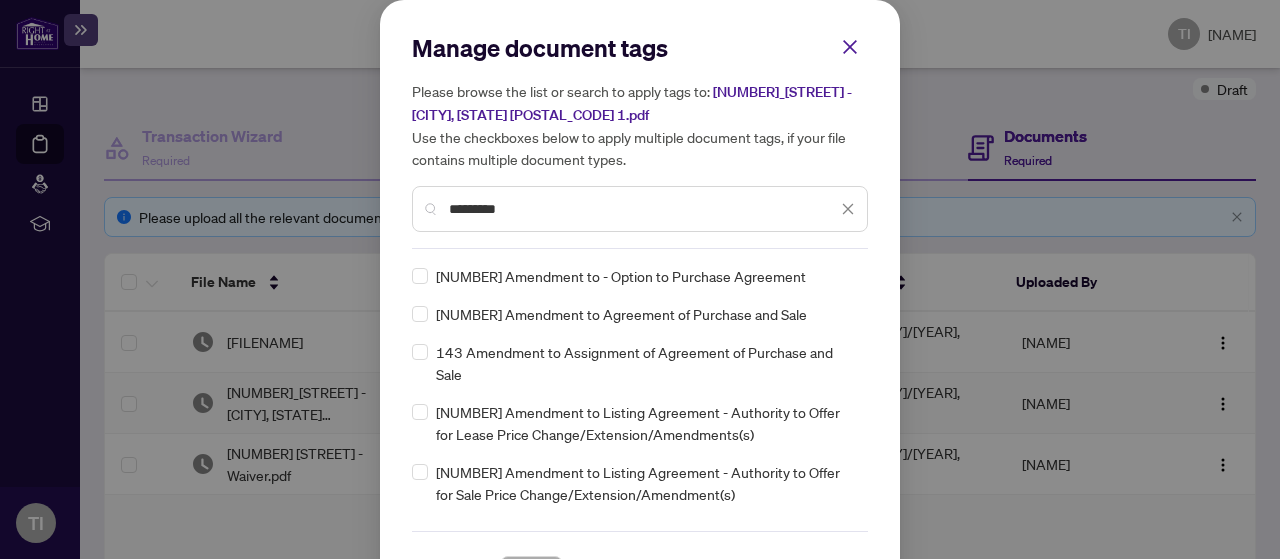 type on "*********" 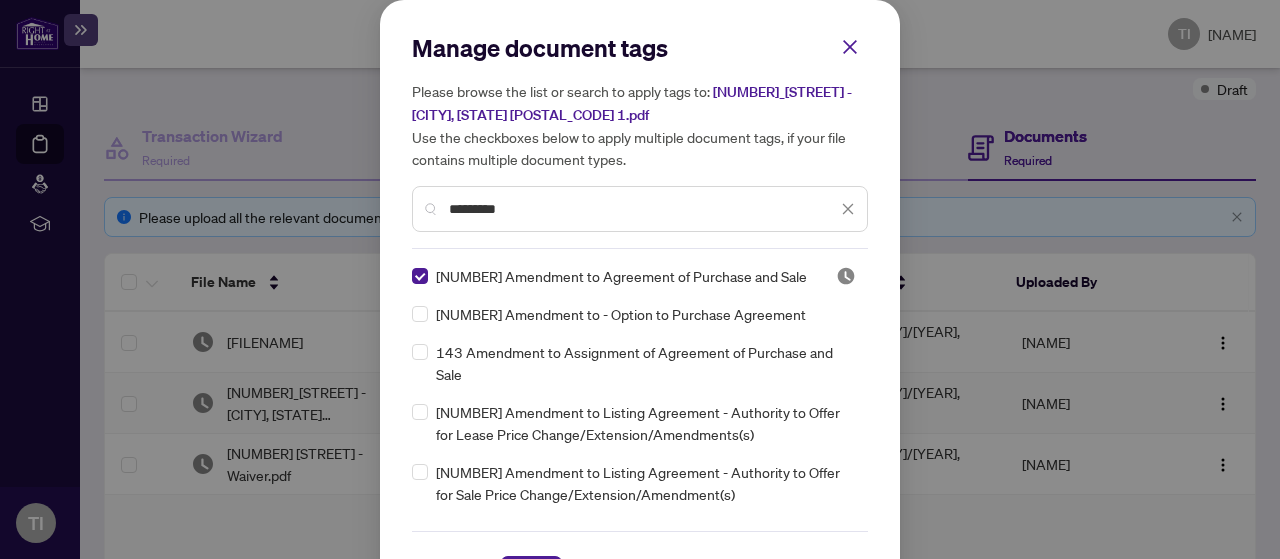 scroll, scrollTop: 480, scrollLeft: 0, axis: vertical 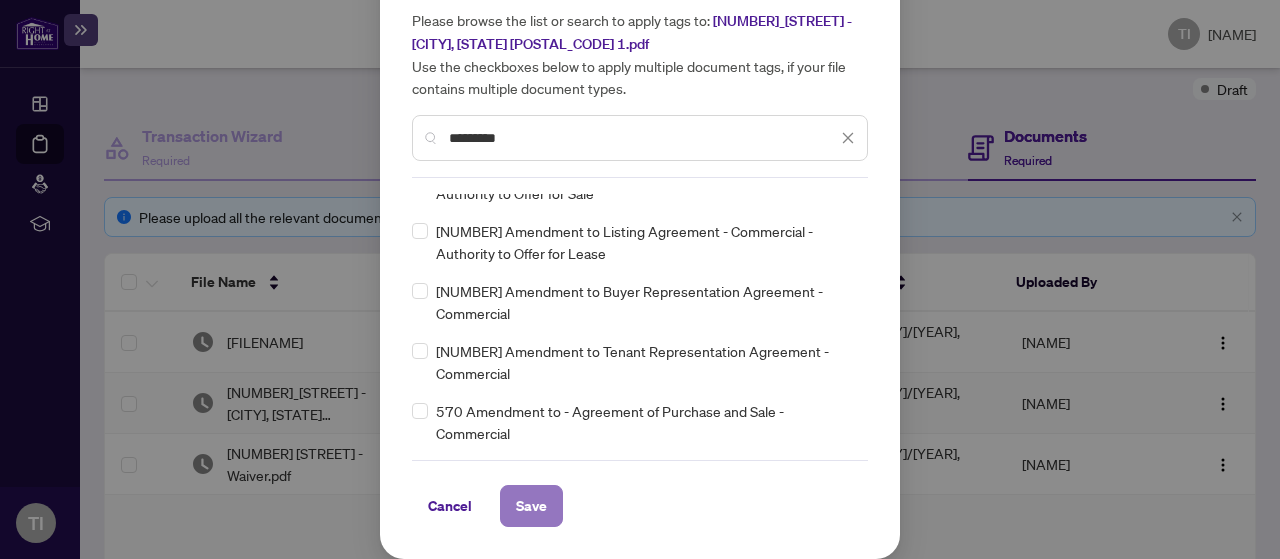 click on "Save" at bounding box center [0, 0] 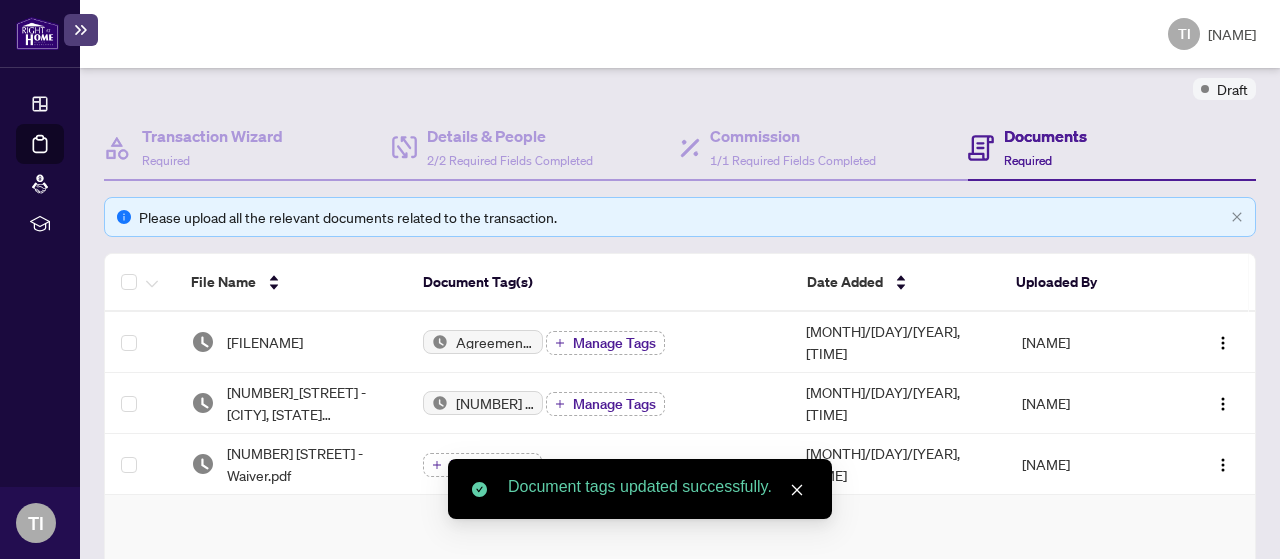 click at bounding box center (797, 490) 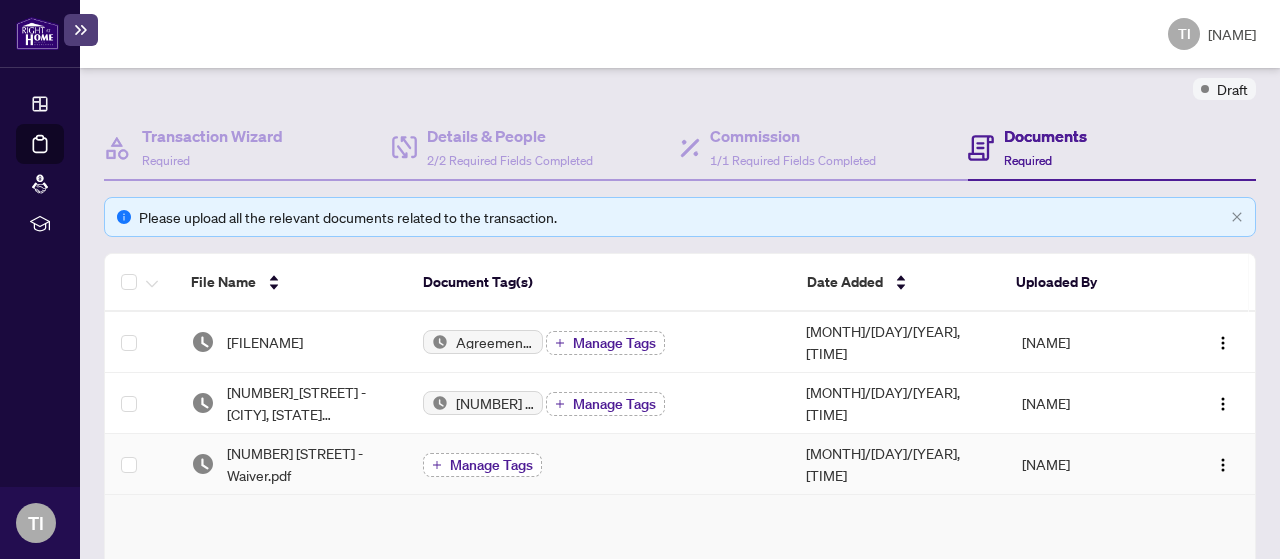 click on "Manage Tags" at bounding box center (491, 465) 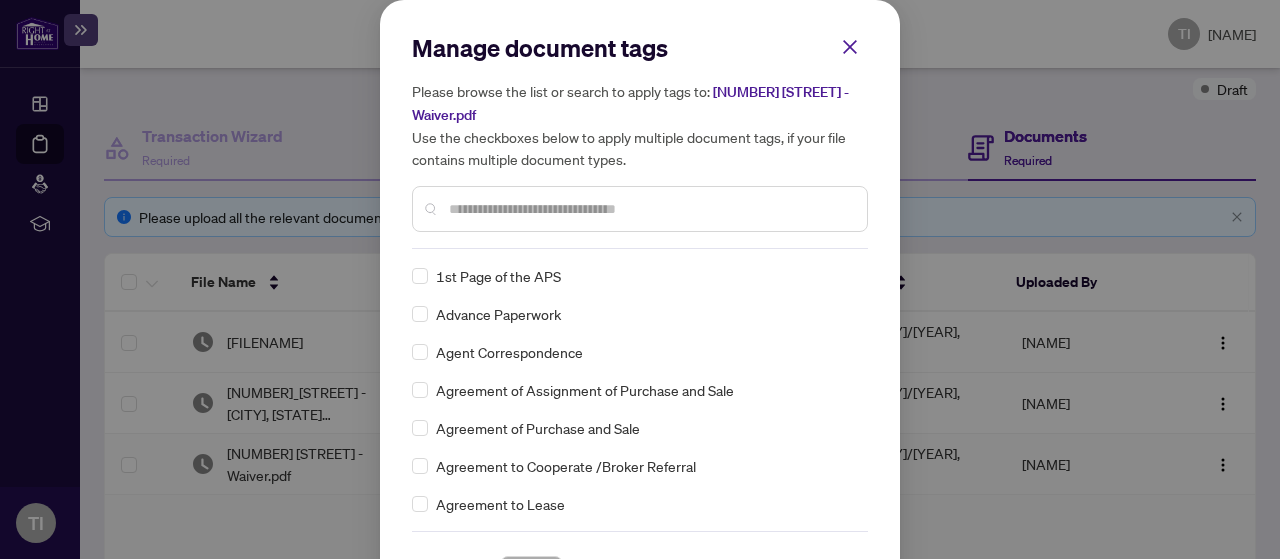 click at bounding box center (0, 0) 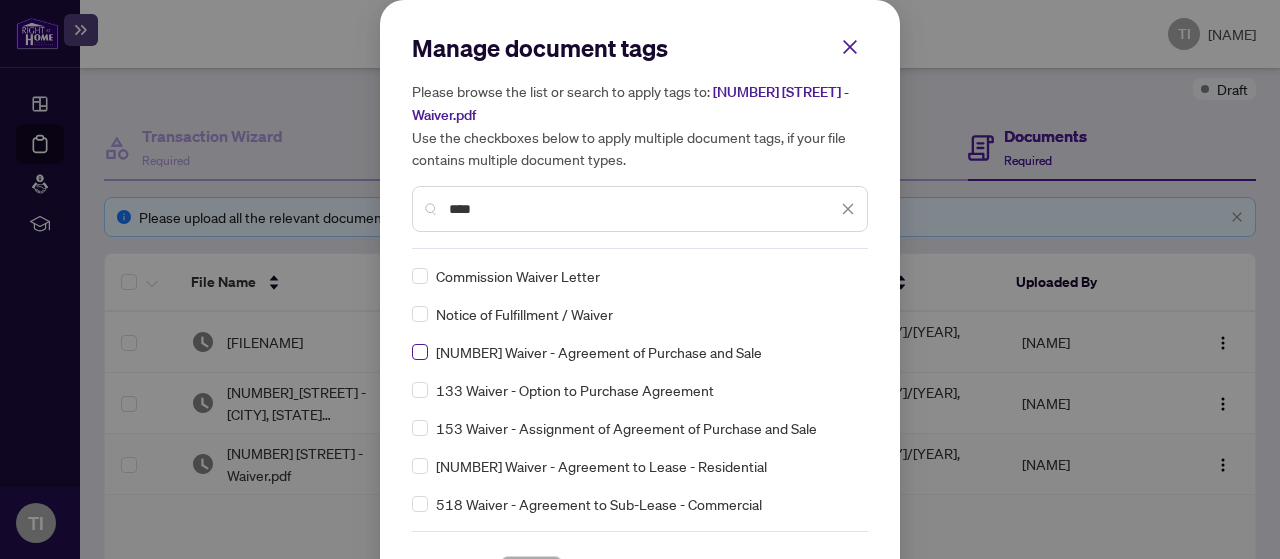 type on "****" 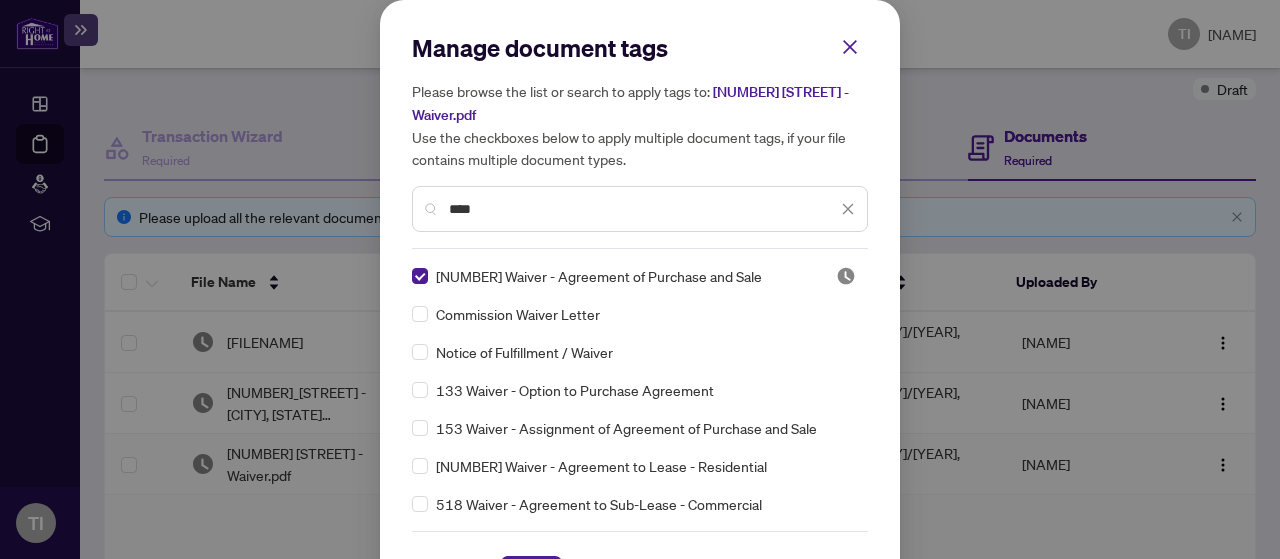 scroll, scrollTop: 67, scrollLeft: 0, axis: vertical 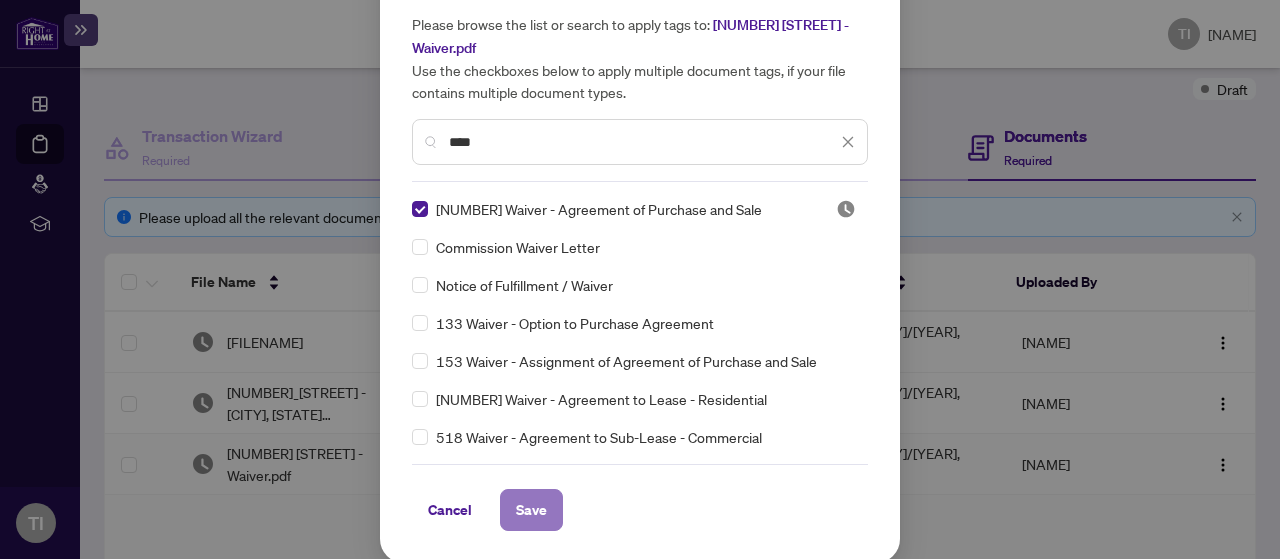 click on "Save" at bounding box center (0, 0) 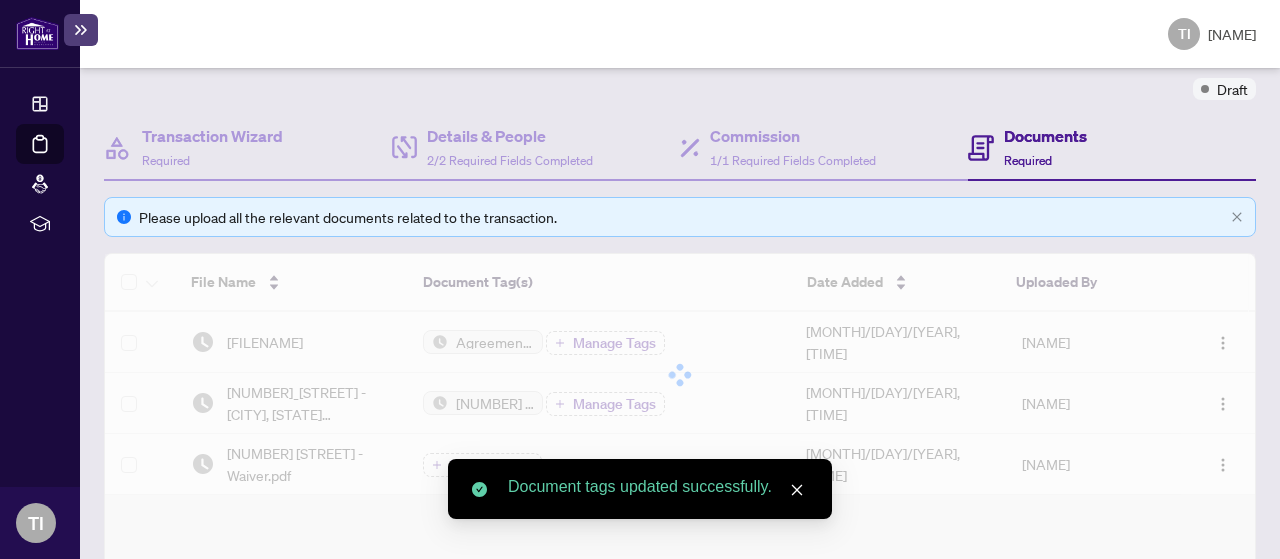 scroll, scrollTop: 0, scrollLeft: 0, axis: both 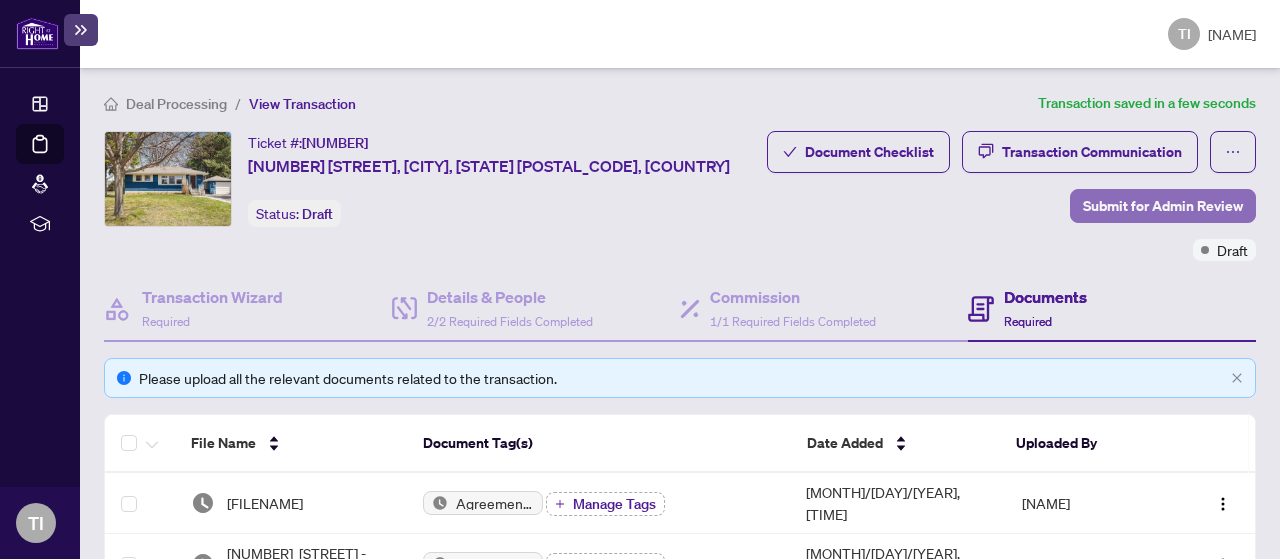 click on "Submit for Admin Review" at bounding box center (1163, 206) 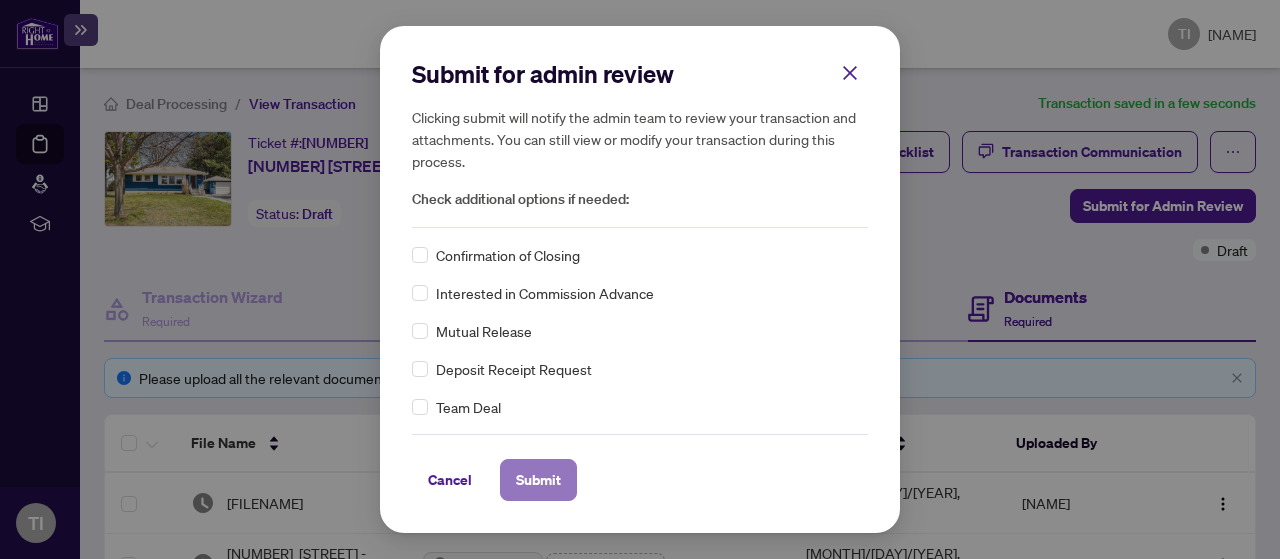 click on "Submit" at bounding box center (0, 0) 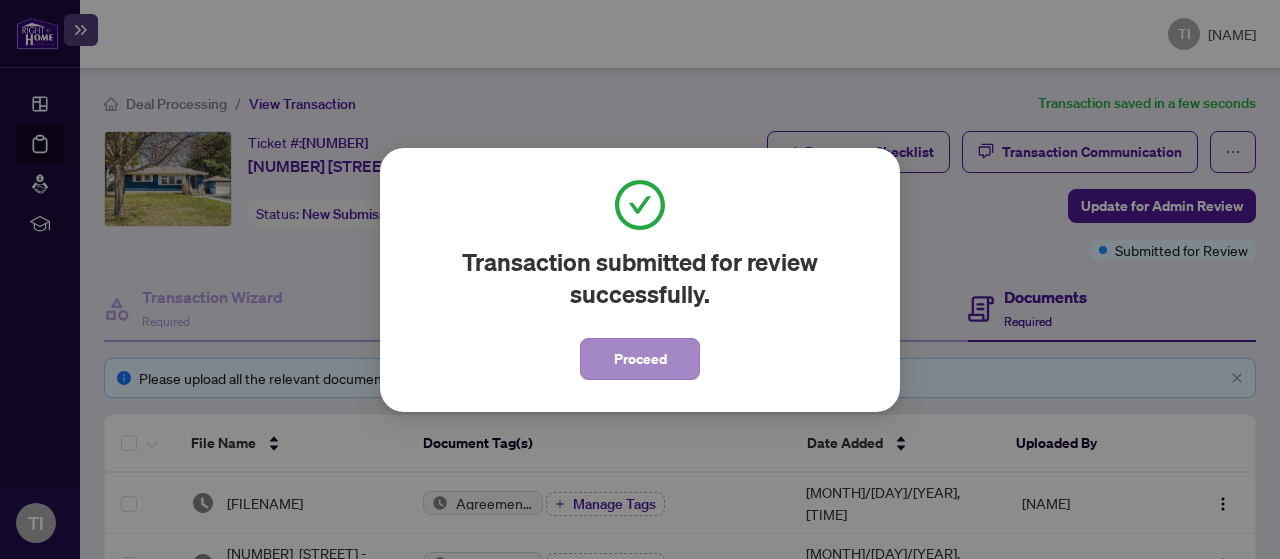 click on "Proceed" at bounding box center [640, 353] 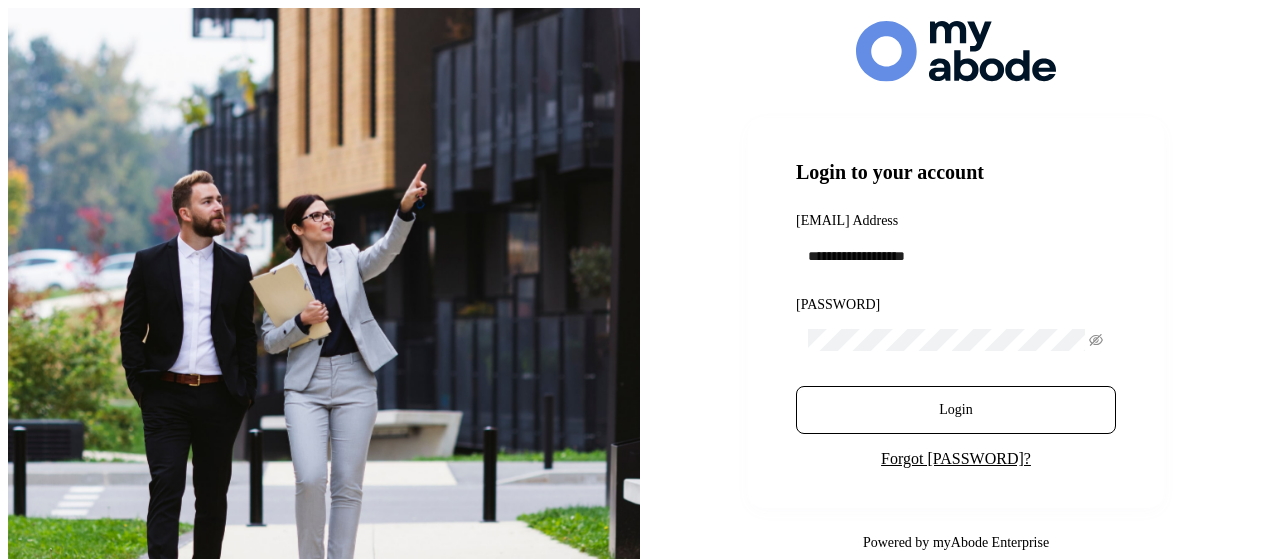 scroll, scrollTop: 0, scrollLeft: 0, axis: both 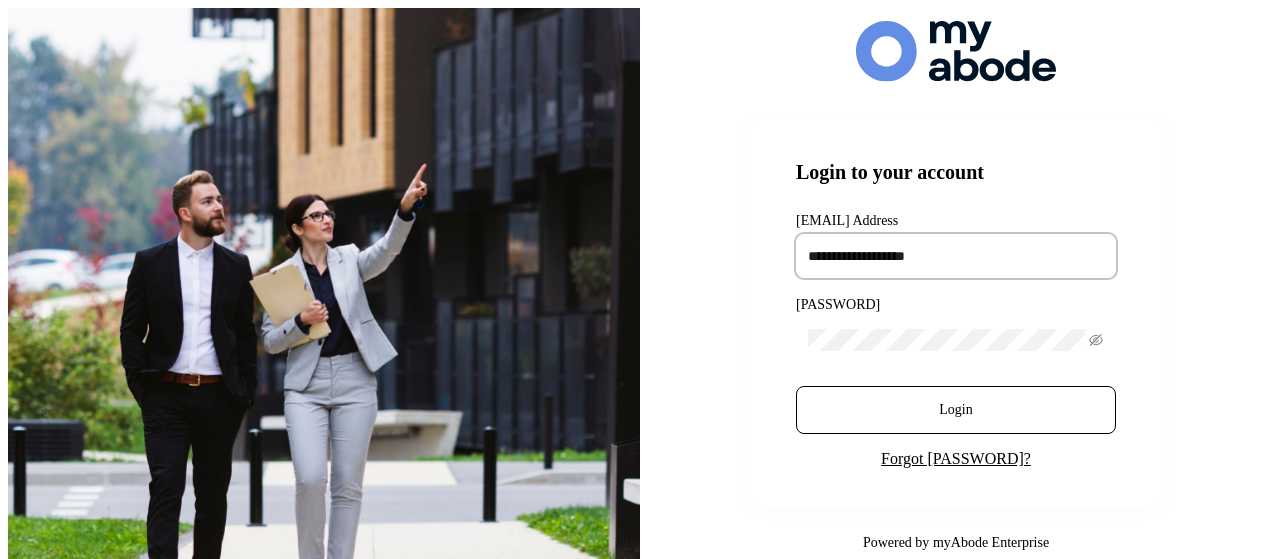 click at bounding box center [956, 256] 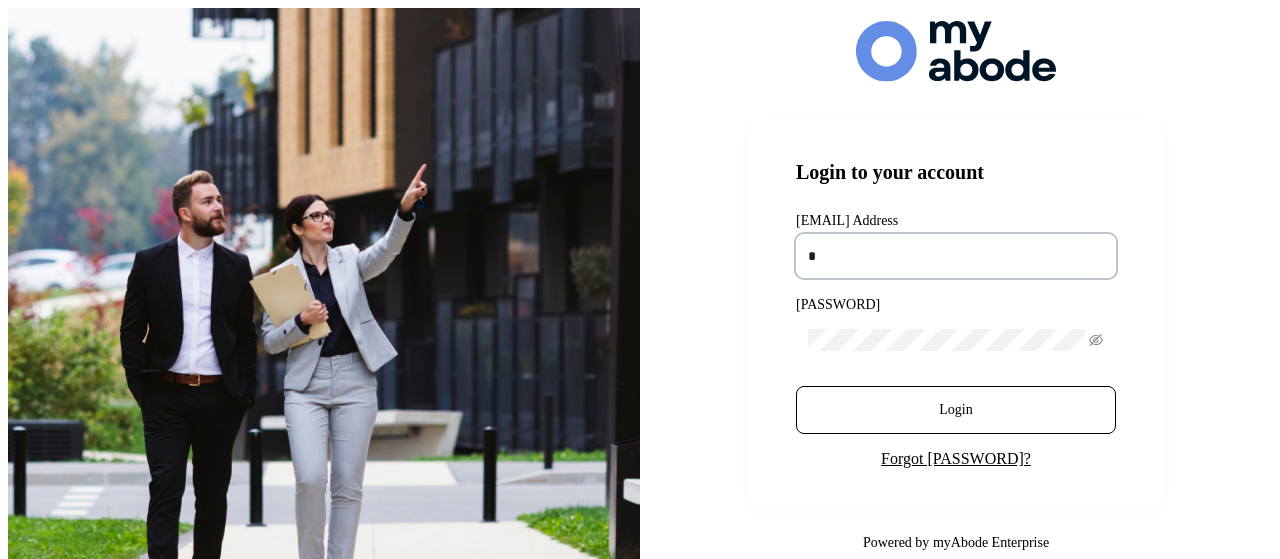 type on "**********" 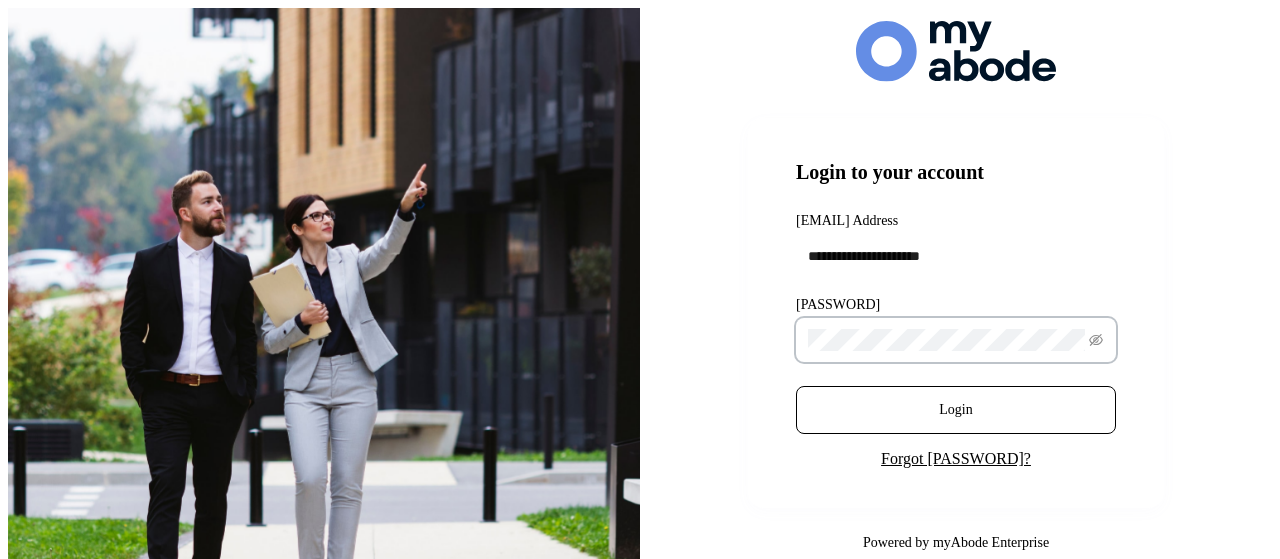 click on "Login" at bounding box center (956, 410) 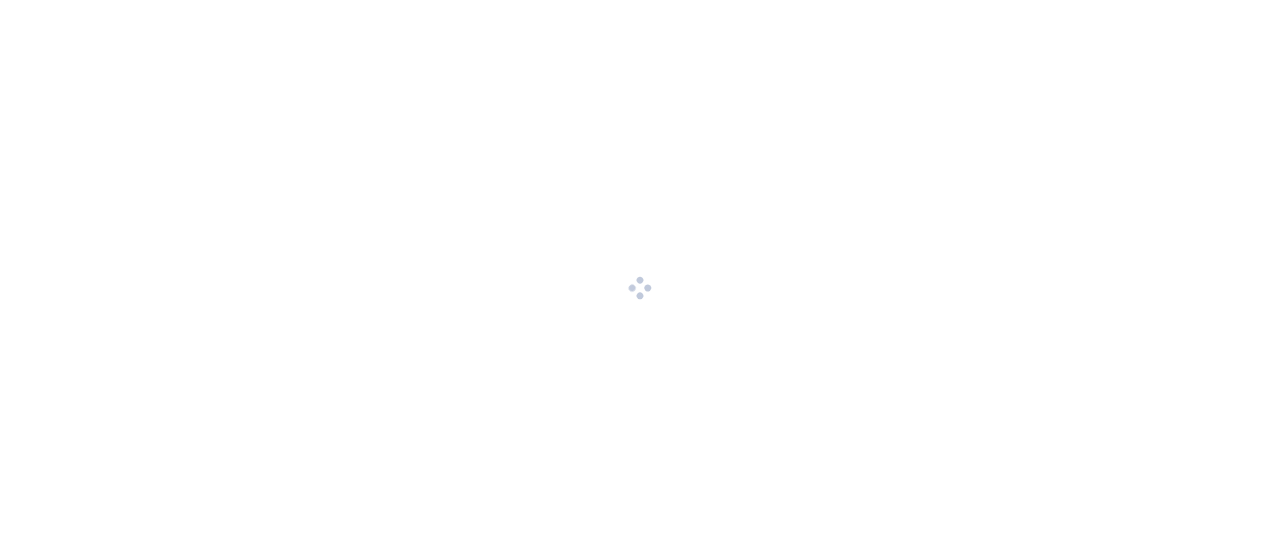 scroll, scrollTop: 0, scrollLeft: 0, axis: both 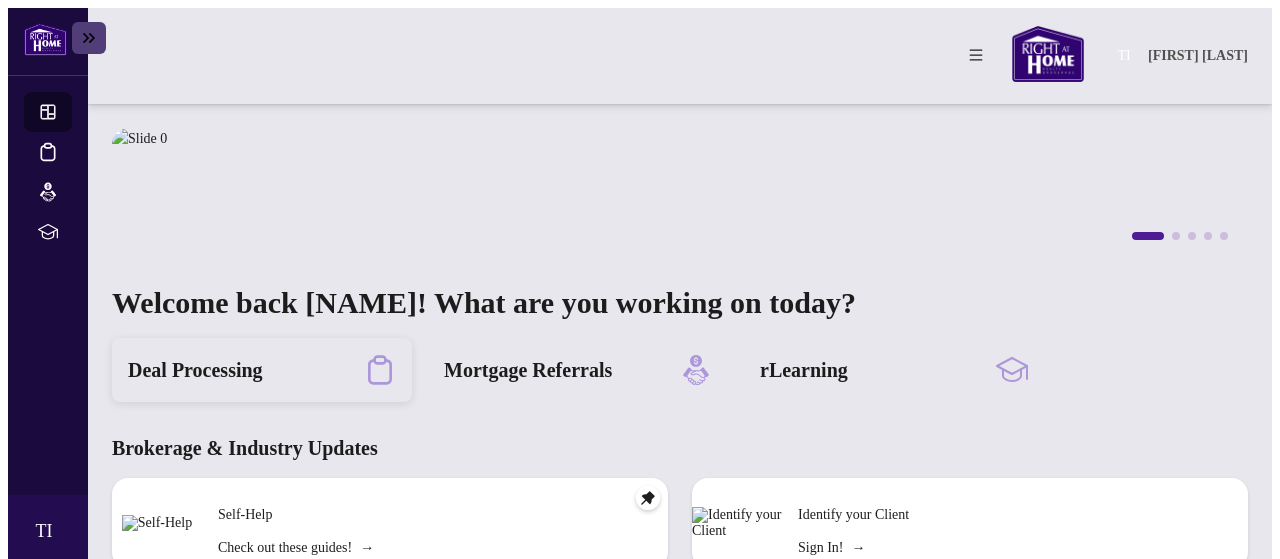 click on "Deal Processing" at bounding box center (262, 370) 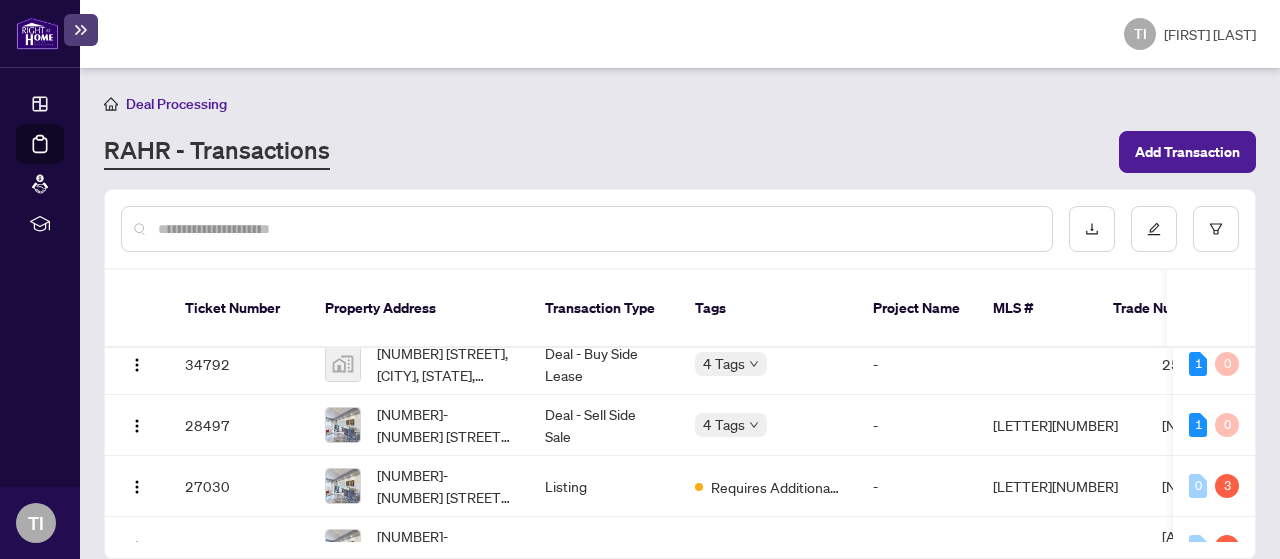 scroll, scrollTop: 0, scrollLeft: 0, axis: both 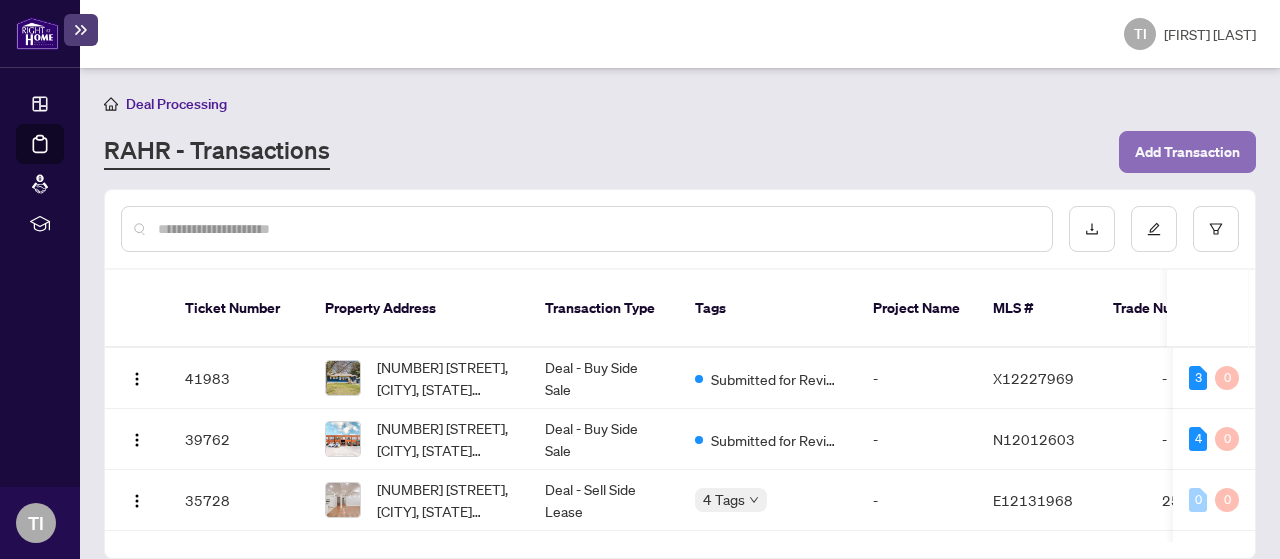 click on "Add Transaction" at bounding box center [1187, 152] 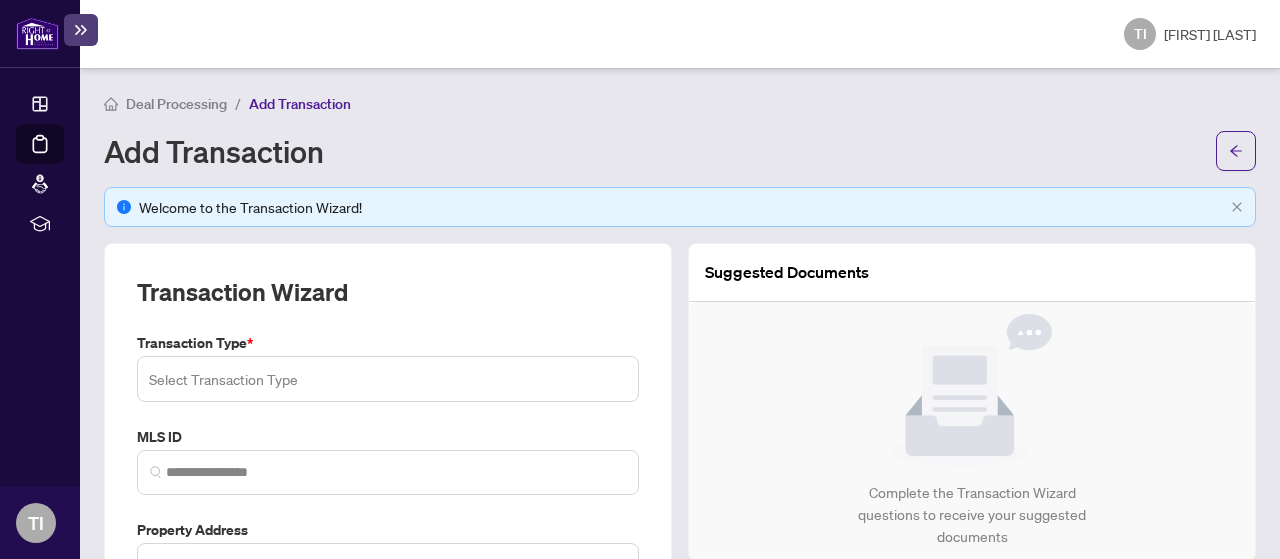 click at bounding box center (388, 379) 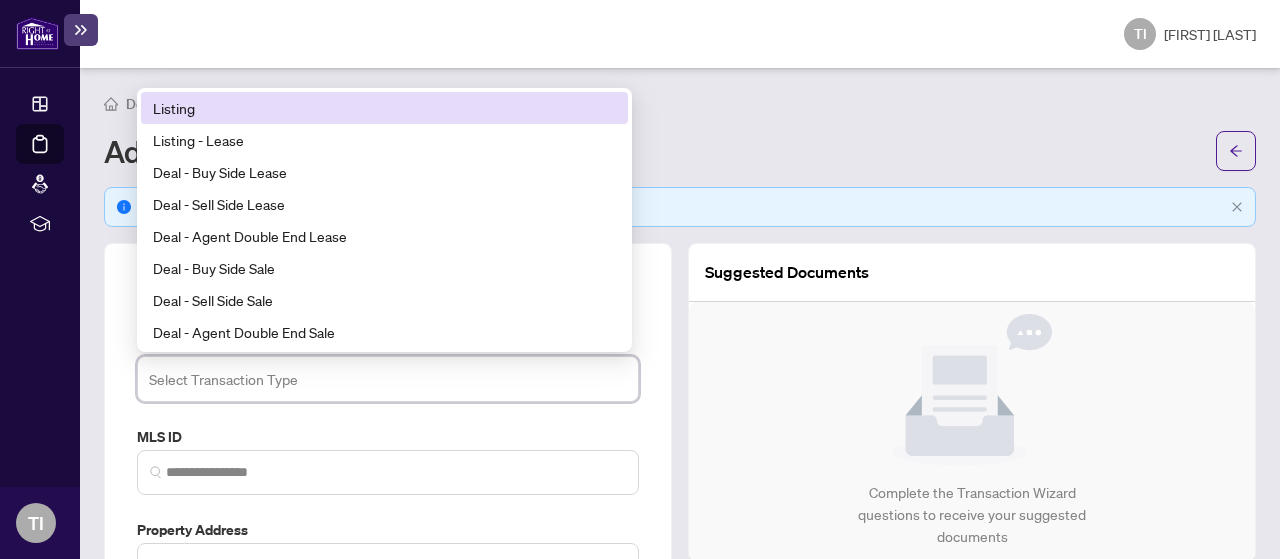 click on "Listing" at bounding box center [384, 108] 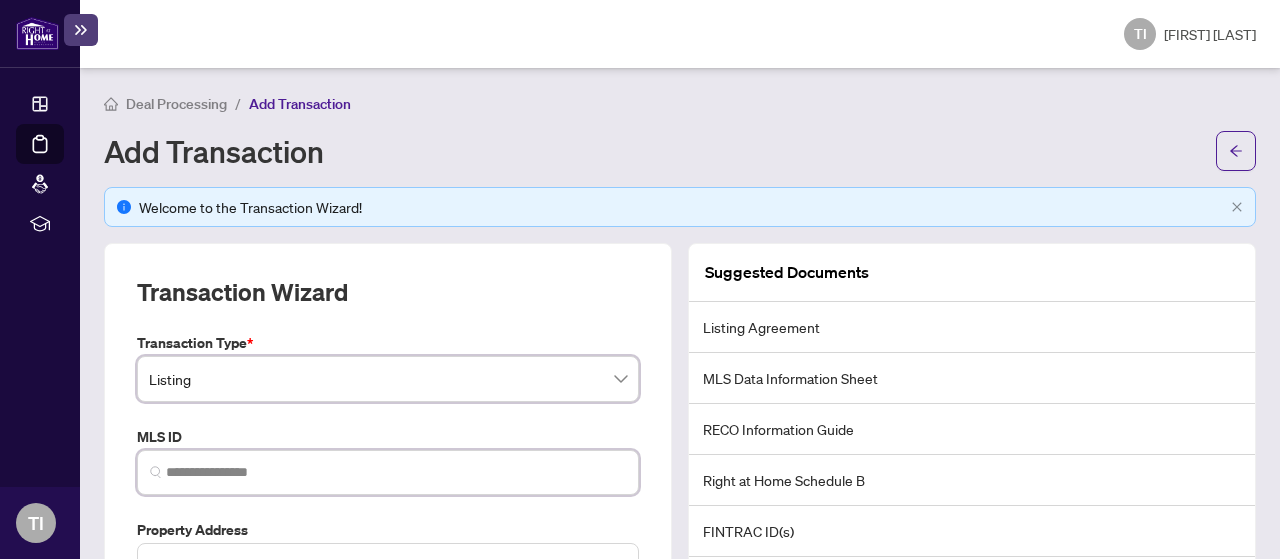 click at bounding box center [396, 472] 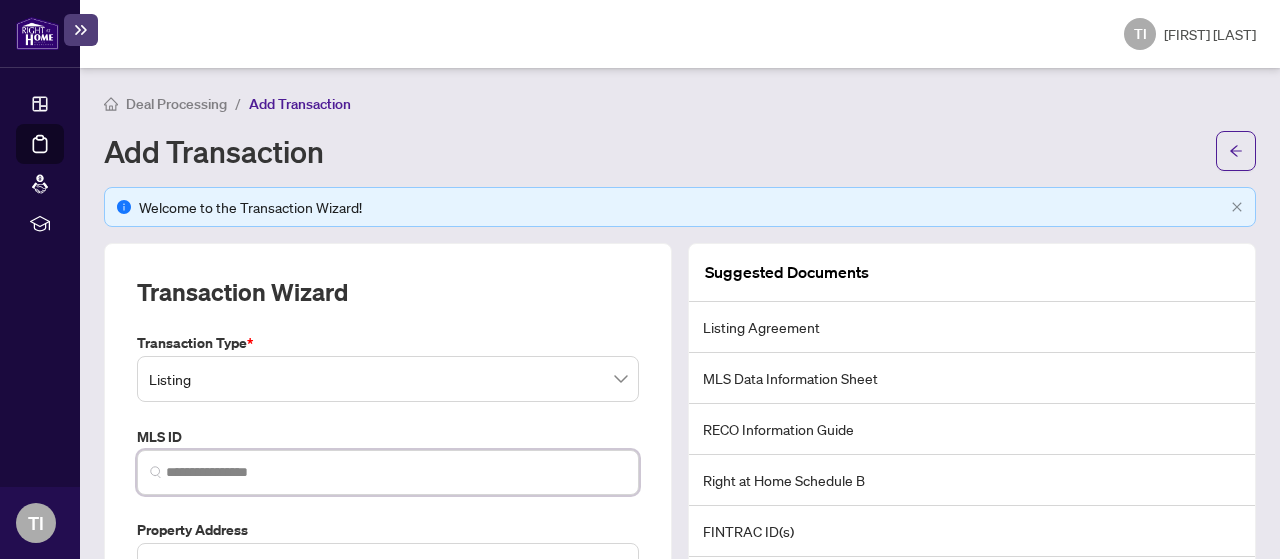 paste on "*********" 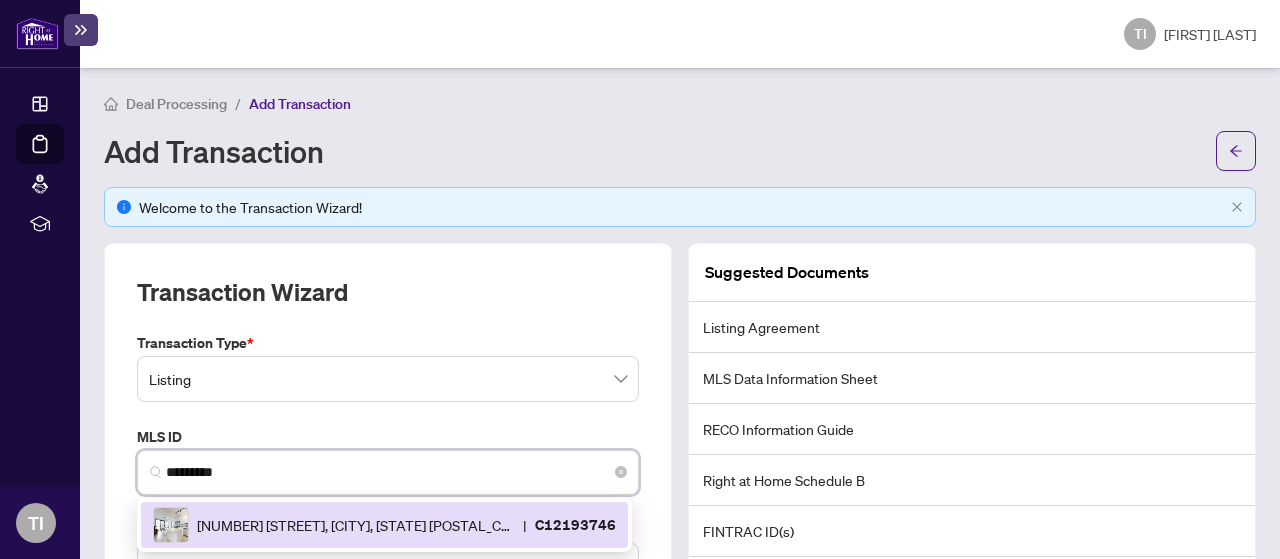 scroll, scrollTop: 104, scrollLeft: 0, axis: vertical 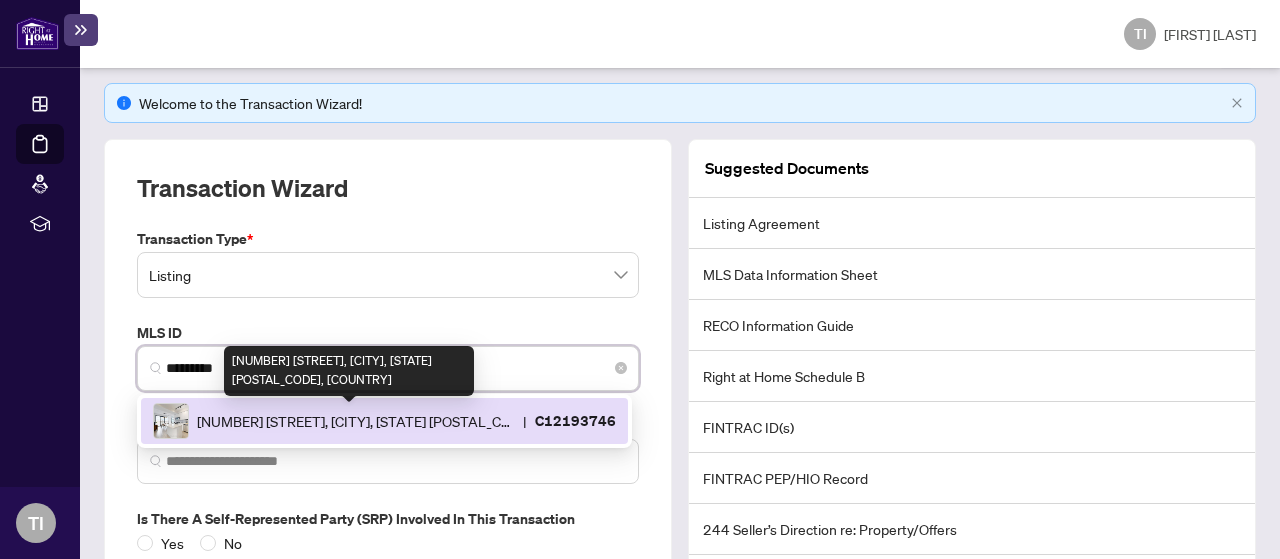 click on "55 Ontario St, Toronto, Ontario M5A 0T8, Canada" at bounding box center (356, 421) 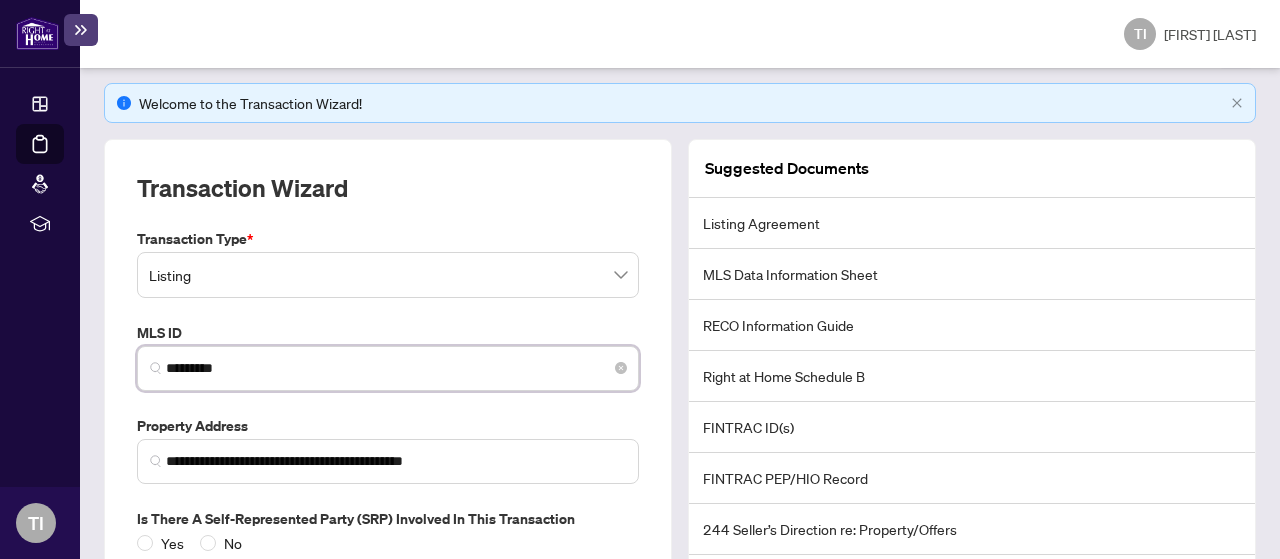 scroll, scrollTop: 228, scrollLeft: 0, axis: vertical 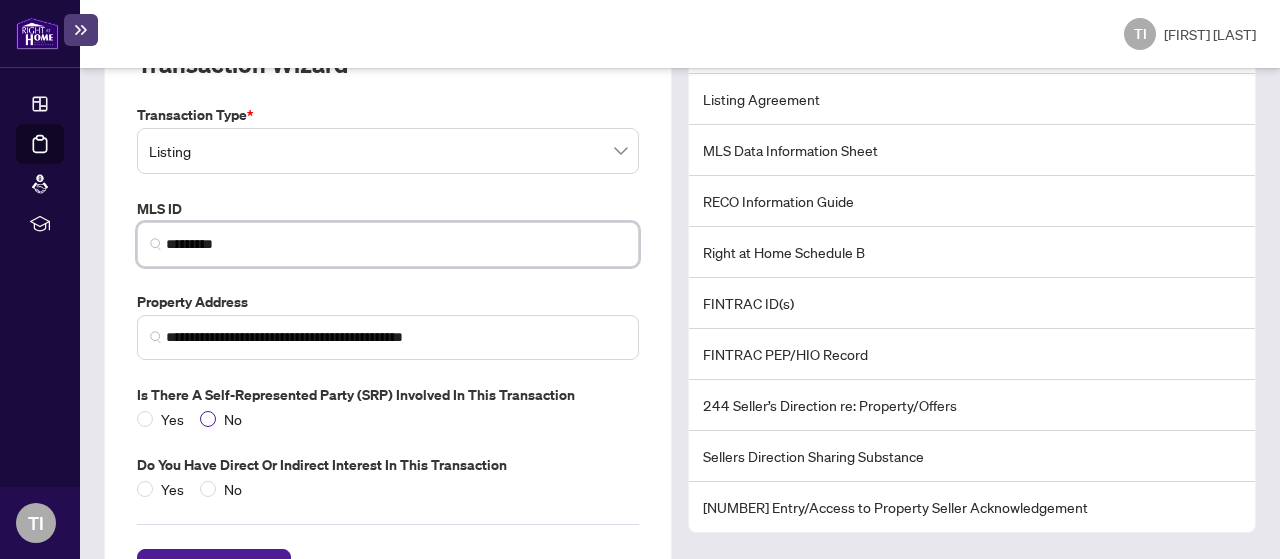 type on "*********" 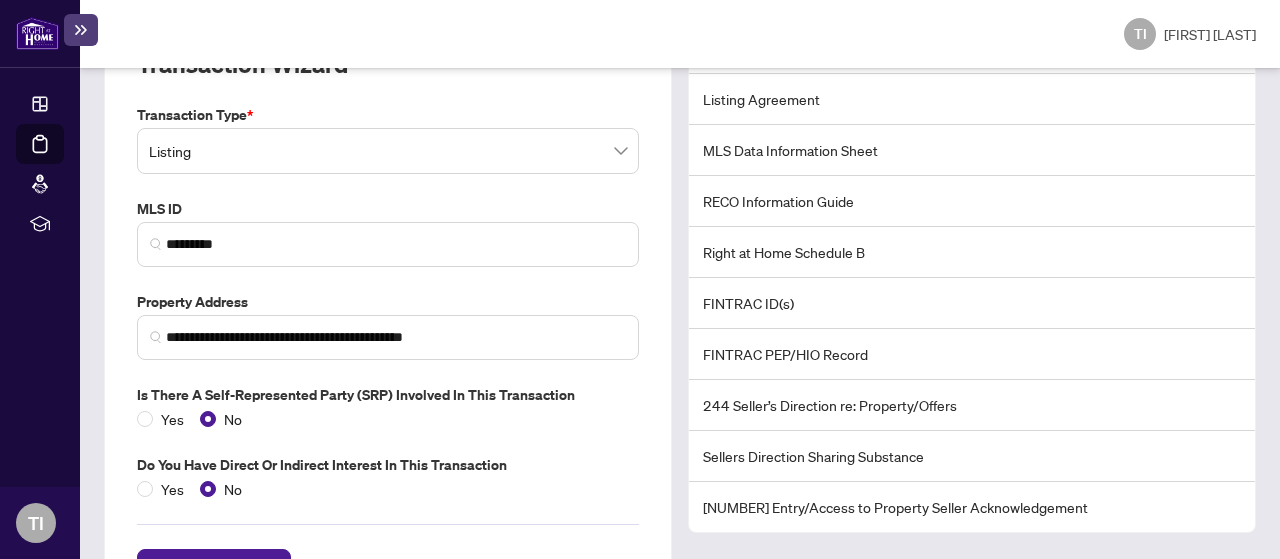 scroll, scrollTop: 312, scrollLeft: 0, axis: vertical 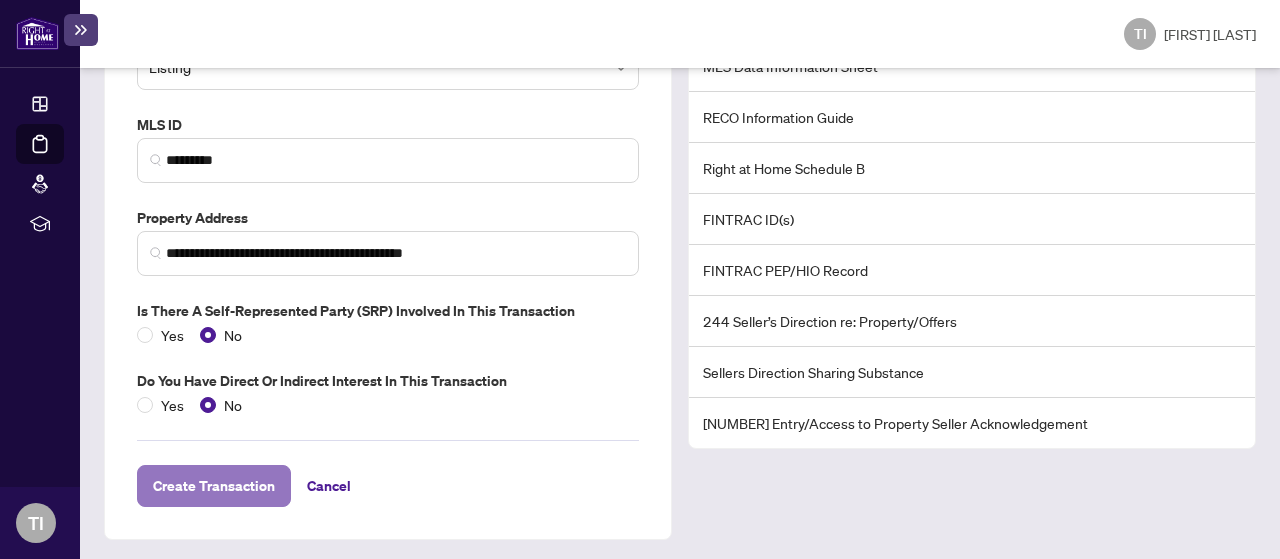click on "Create Transaction" at bounding box center [214, 486] 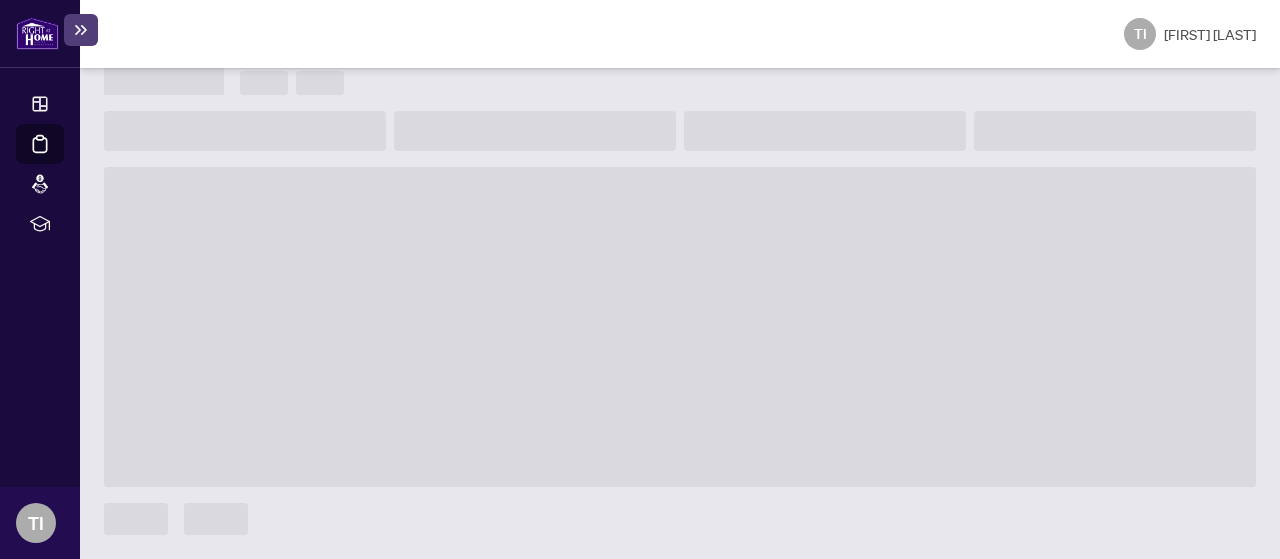 scroll, scrollTop: 154, scrollLeft: 0, axis: vertical 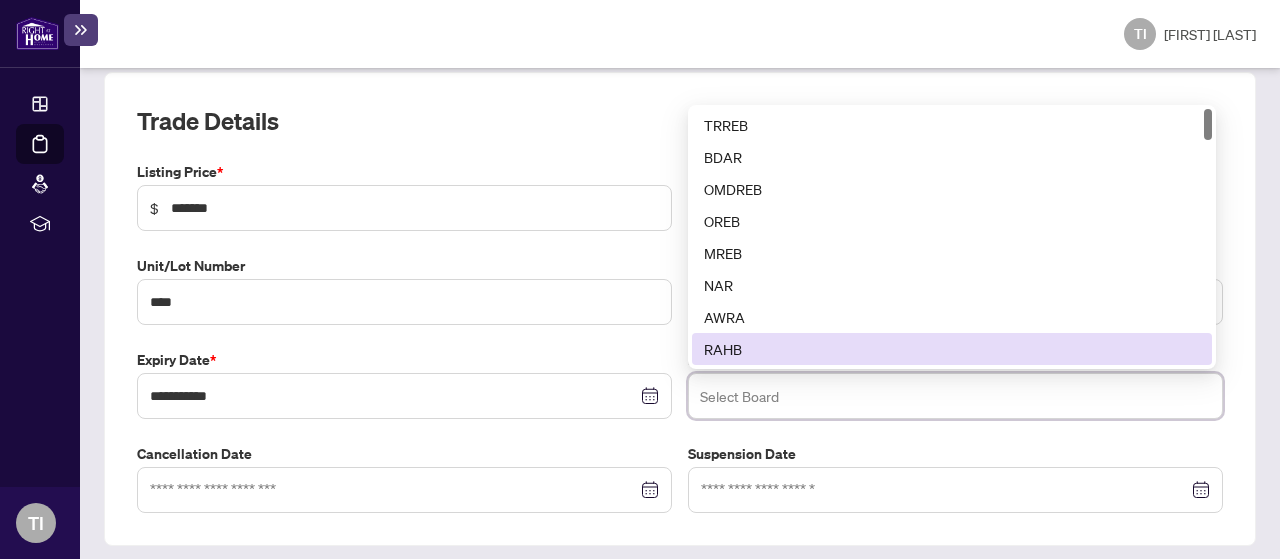 drag, startPoint x: 741, startPoint y: 378, endPoint x: 749, endPoint y: 327, distance: 51.62364 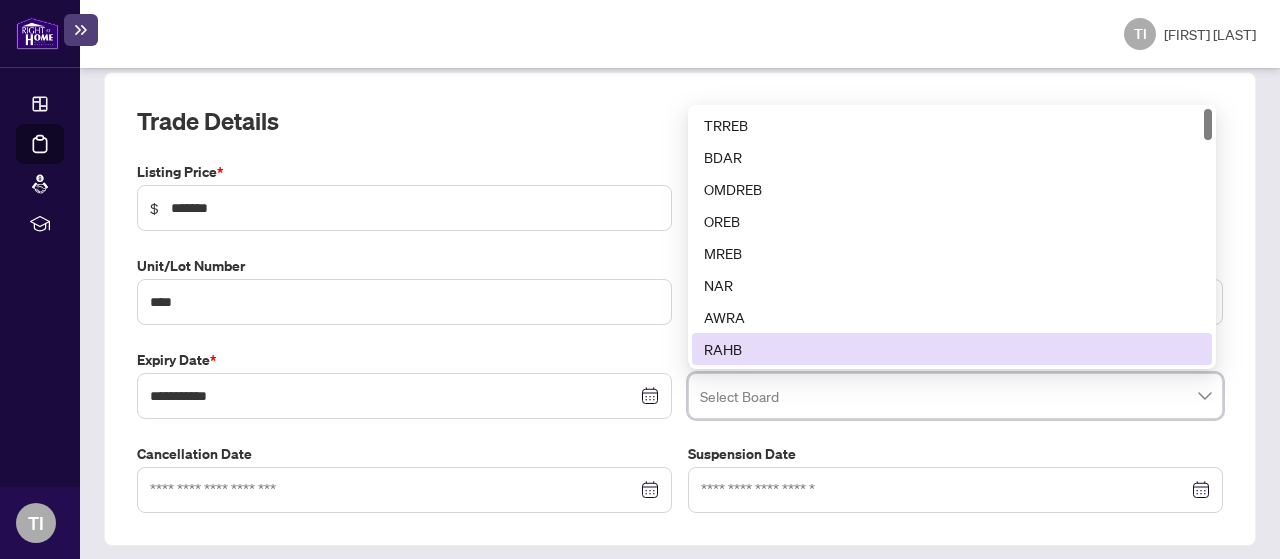 click on "**********" at bounding box center [680, 337] 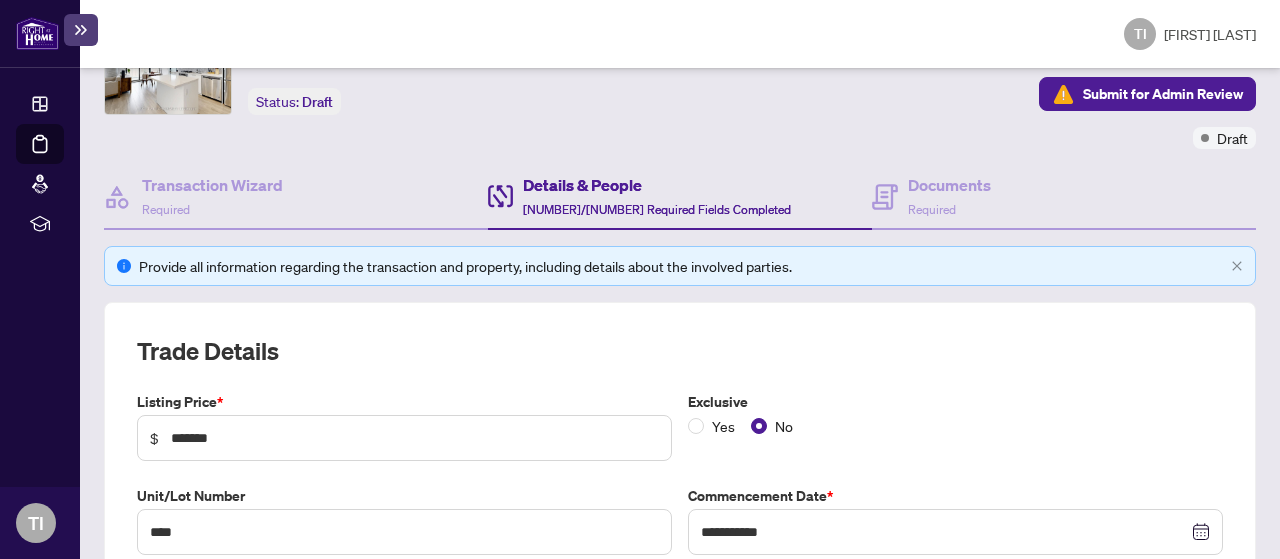 scroll, scrollTop: 0, scrollLeft: 0, axis: both 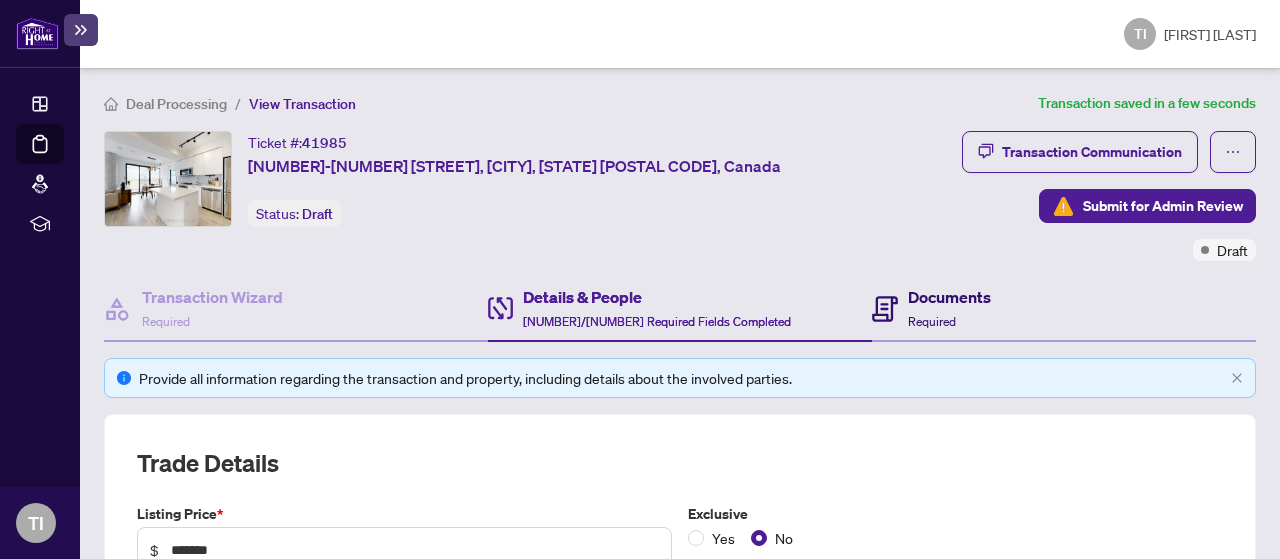 click on "Documents" at bounding box center (949, 297) 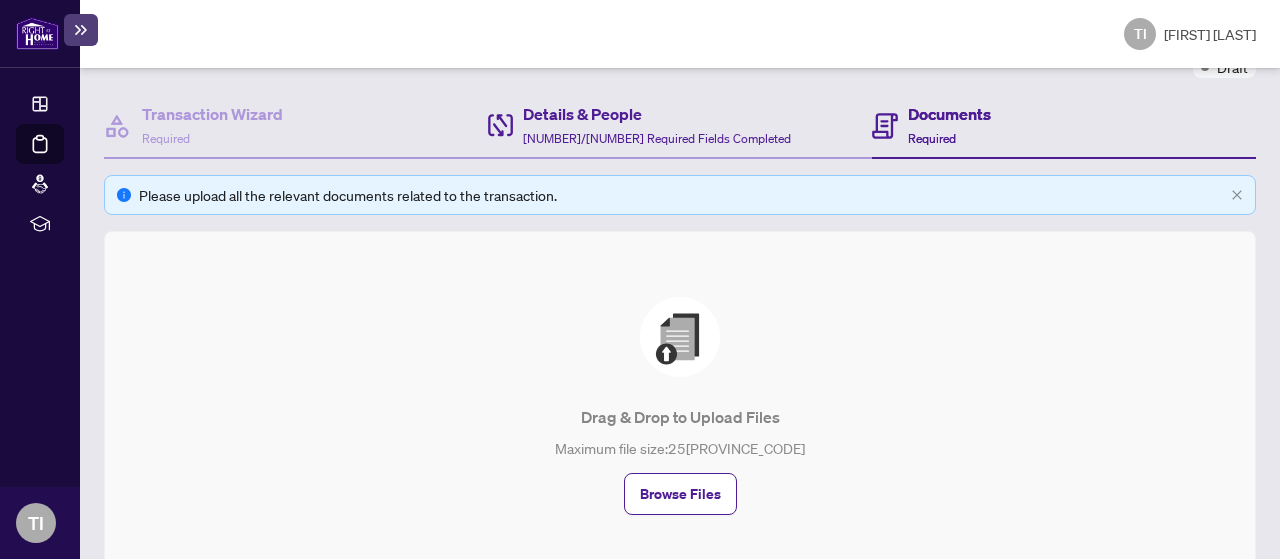 scroll, scrollTop: 239, scrollLeft: 0, axis: vertical 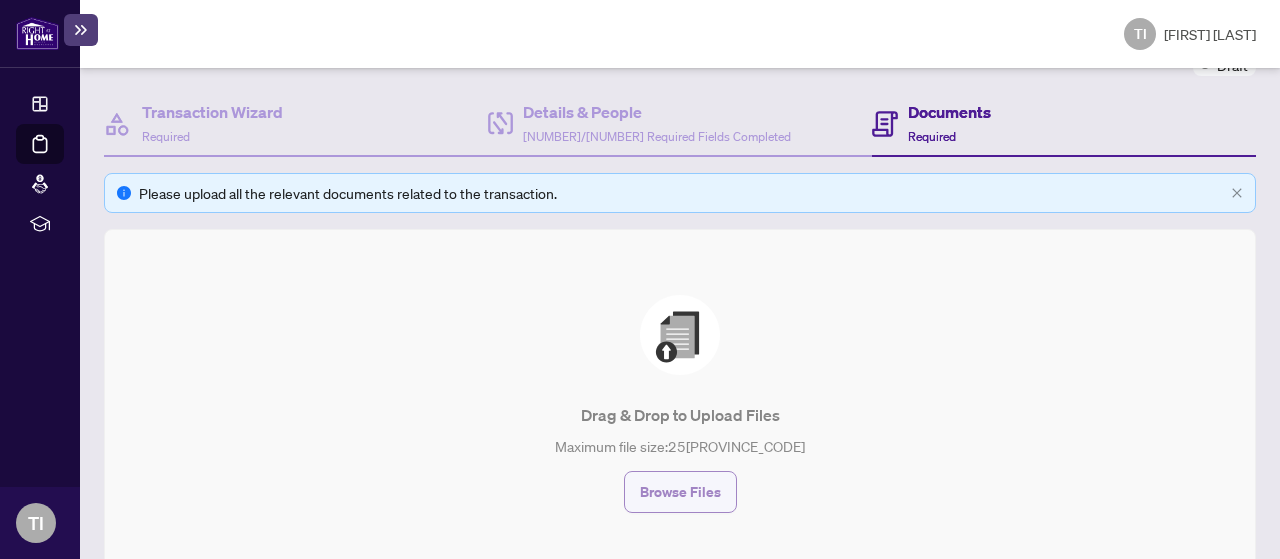 click on "Browse Files" at bounding box center (680, 492) 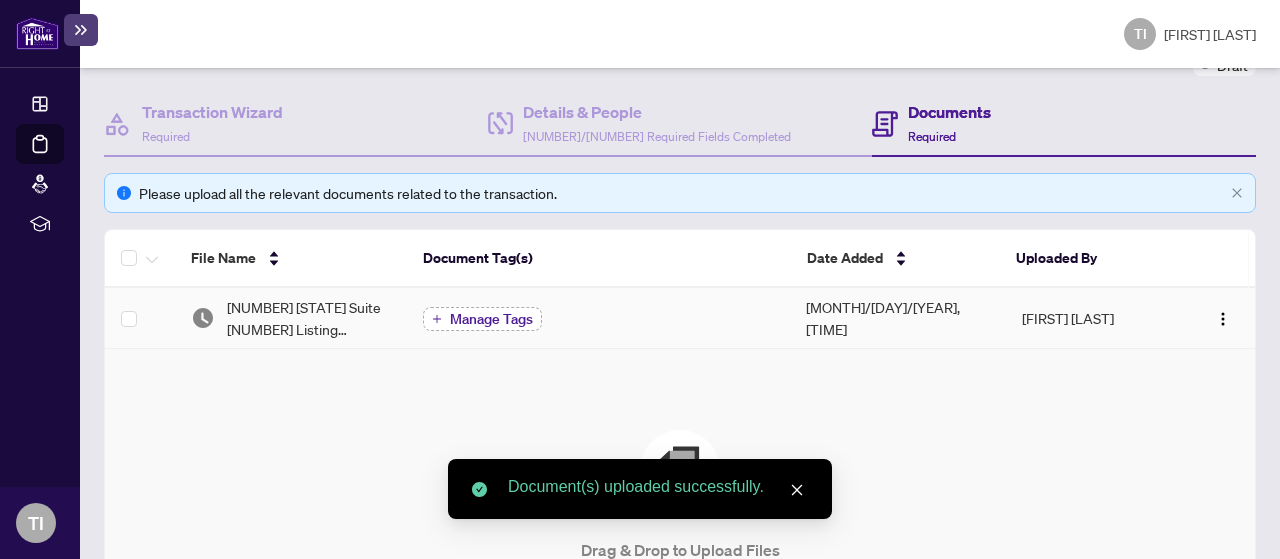 click on "Manage Tags" at bounding box center [491, 319] 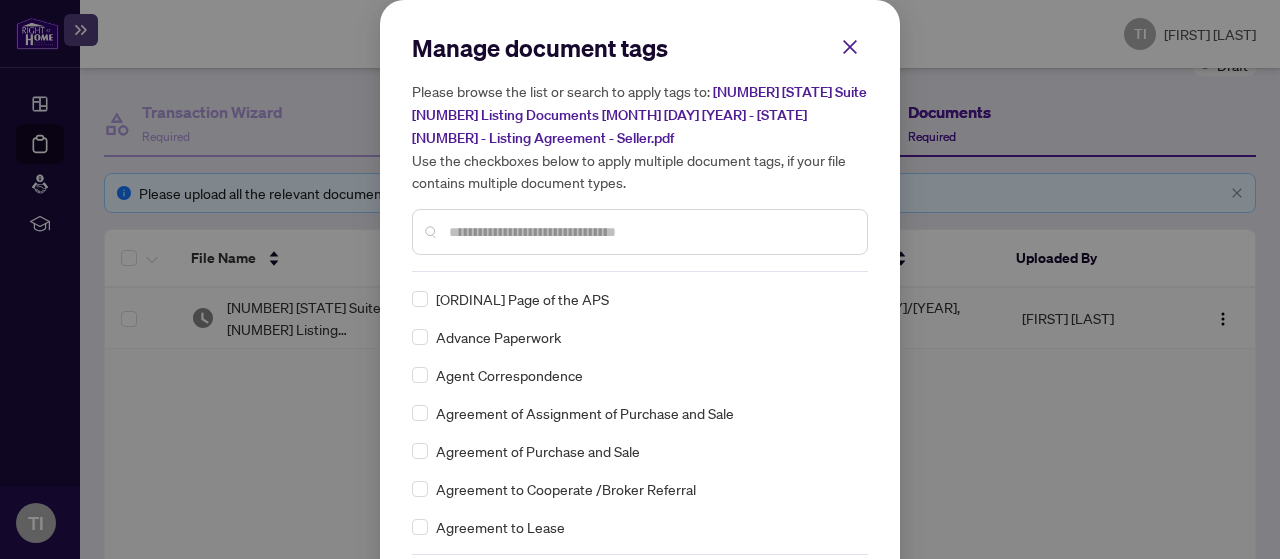 click at bounding box center [650, 232] 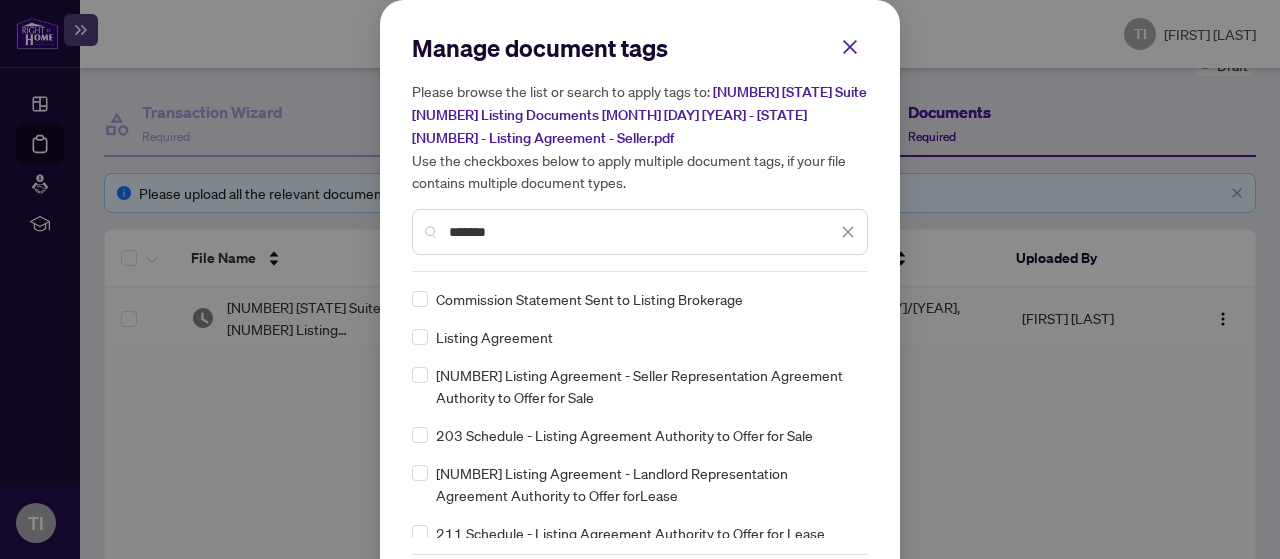 type on "*******" 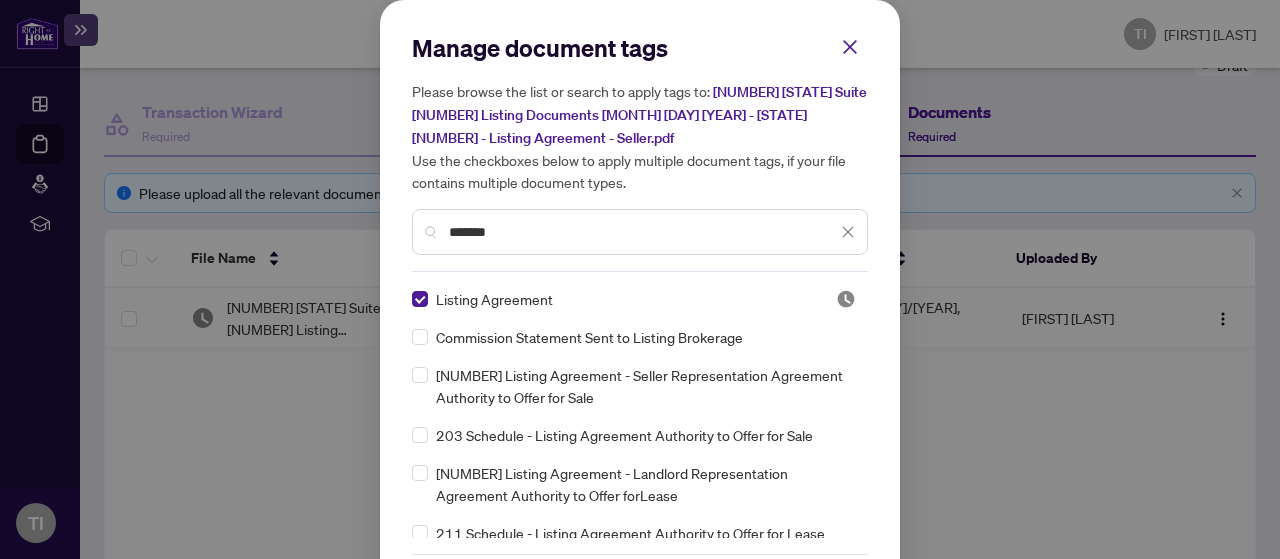 drag, startPoint x: 524, startPoint y: 232, endPoint x: 294, endPoint y: 208, distance: 231.24878 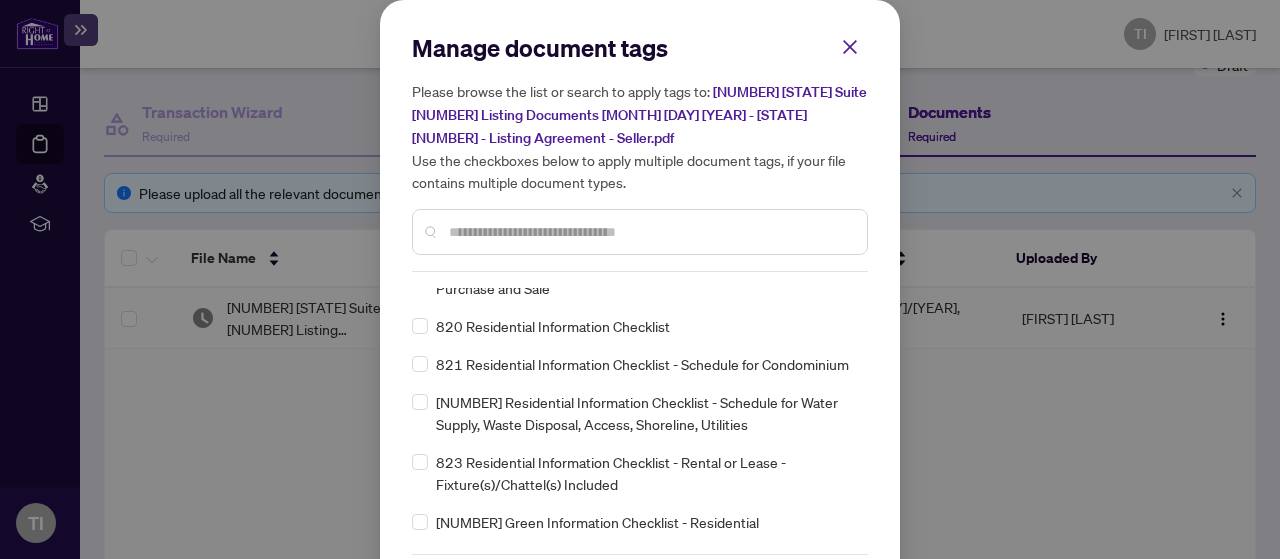 scroll, scrollTop: 14258, scrollLeft: 0, axis: vertical 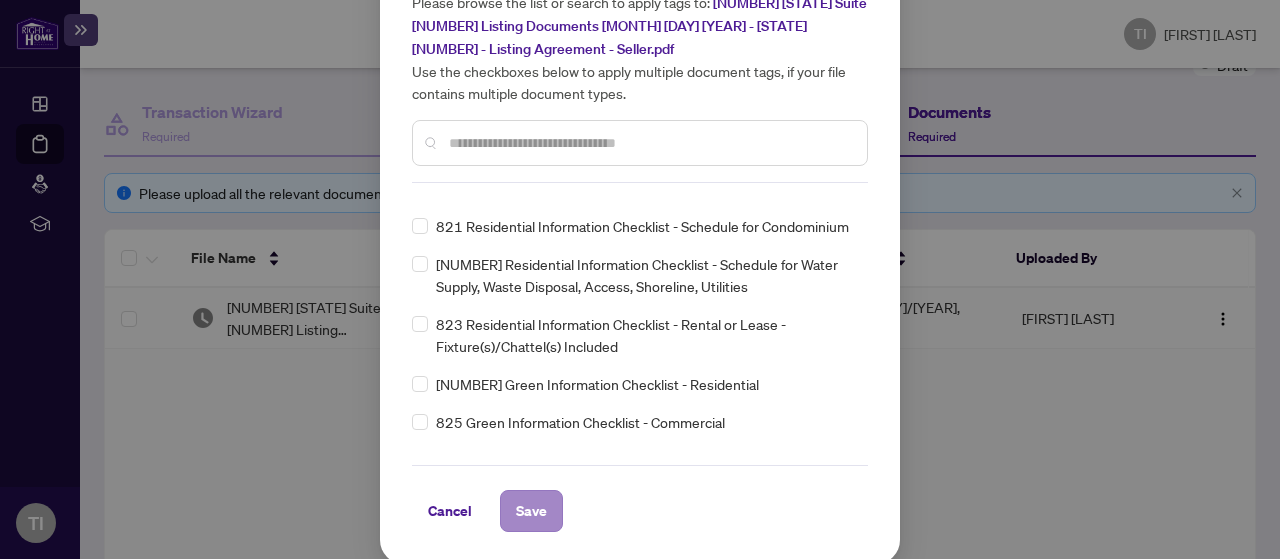 type 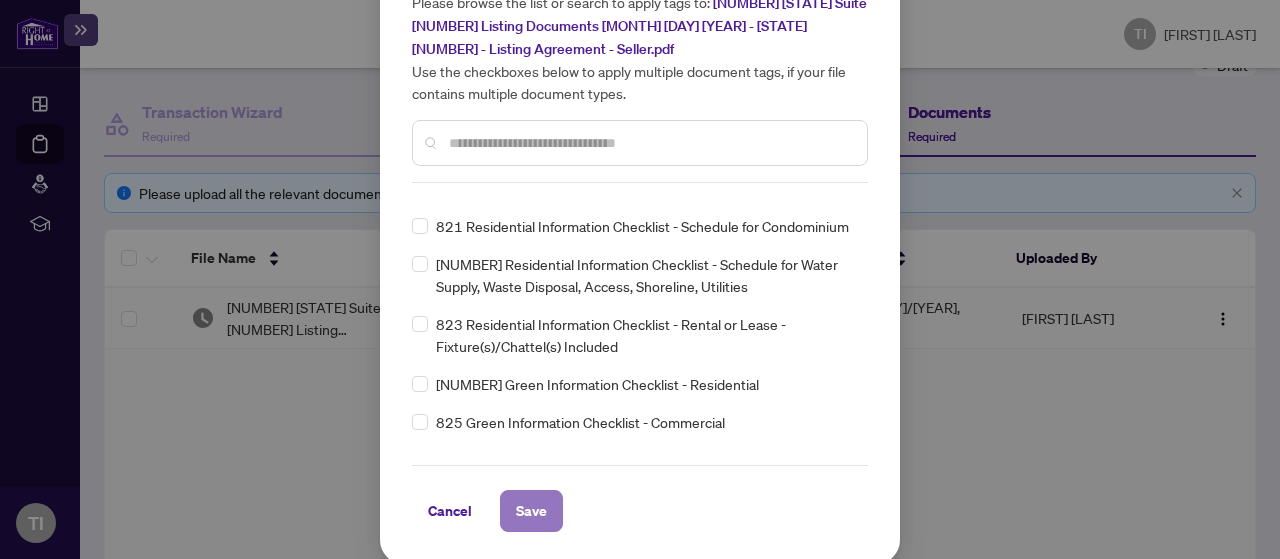click on "Save" at bounding box center [531, 511] 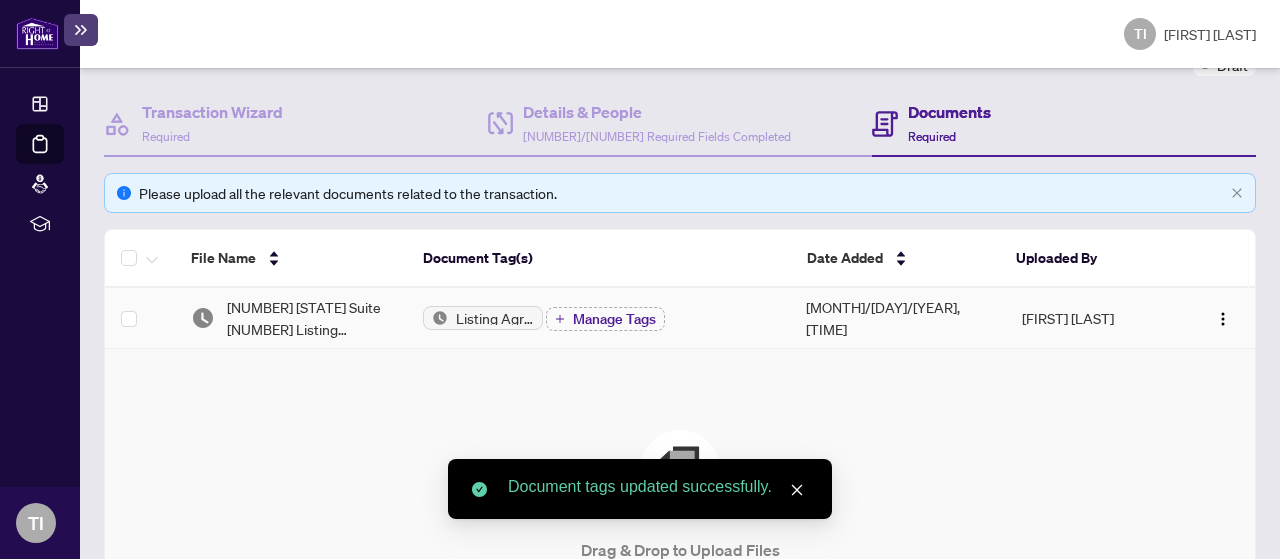 scroll, scrollTop: 0, scrollLeft: 0, axis: both 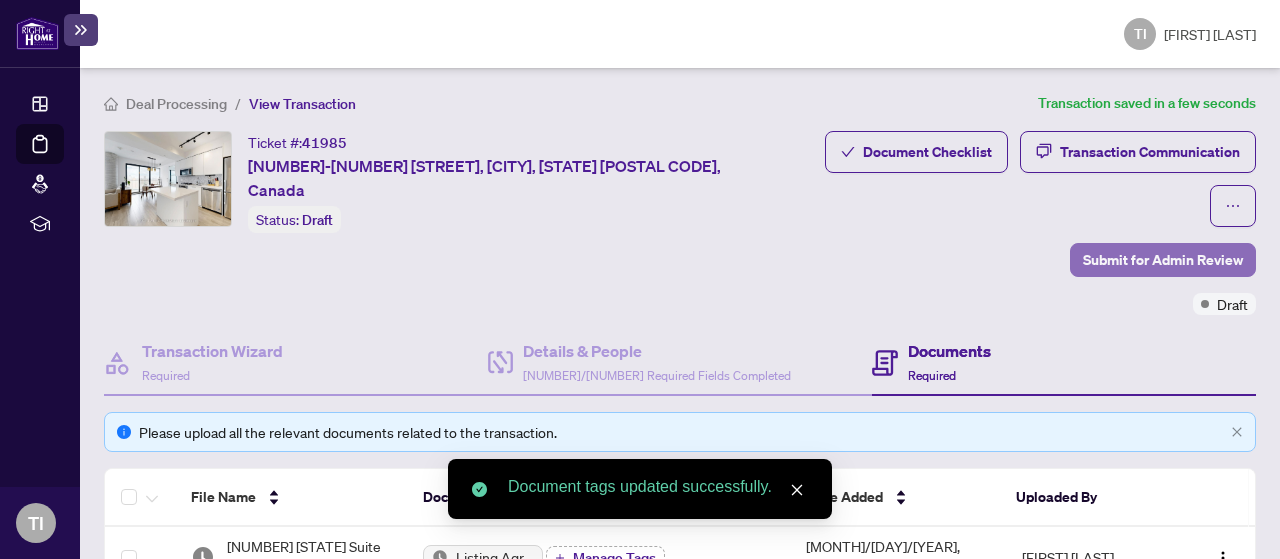 click on "Submit for Admin Review" at bounding box center [1163, 260] 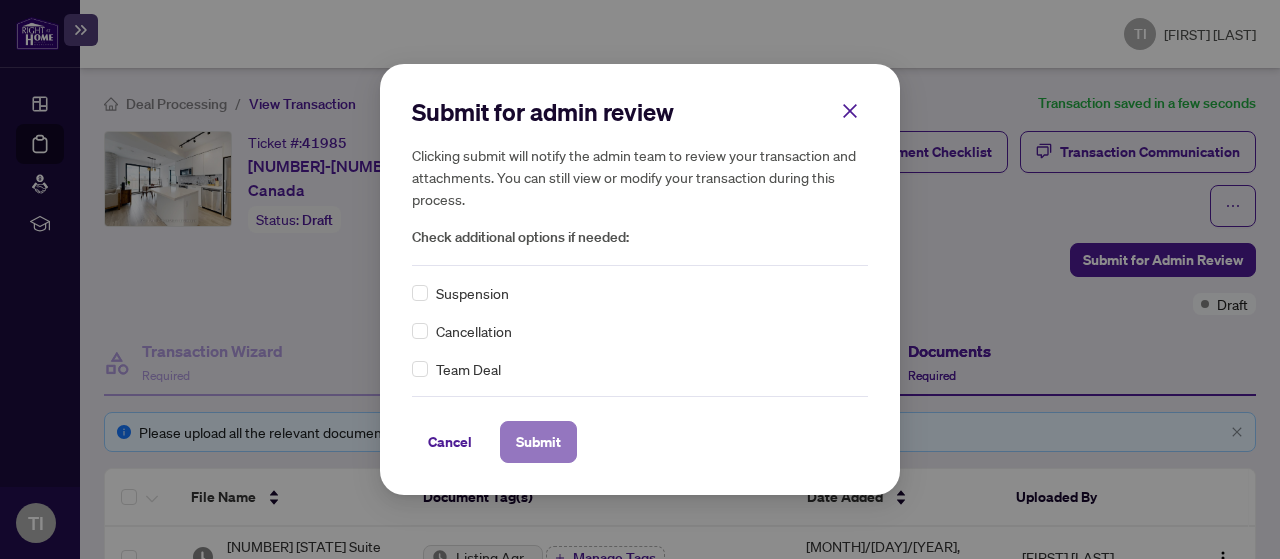click on "Submit" at bounding box center (0, 0) 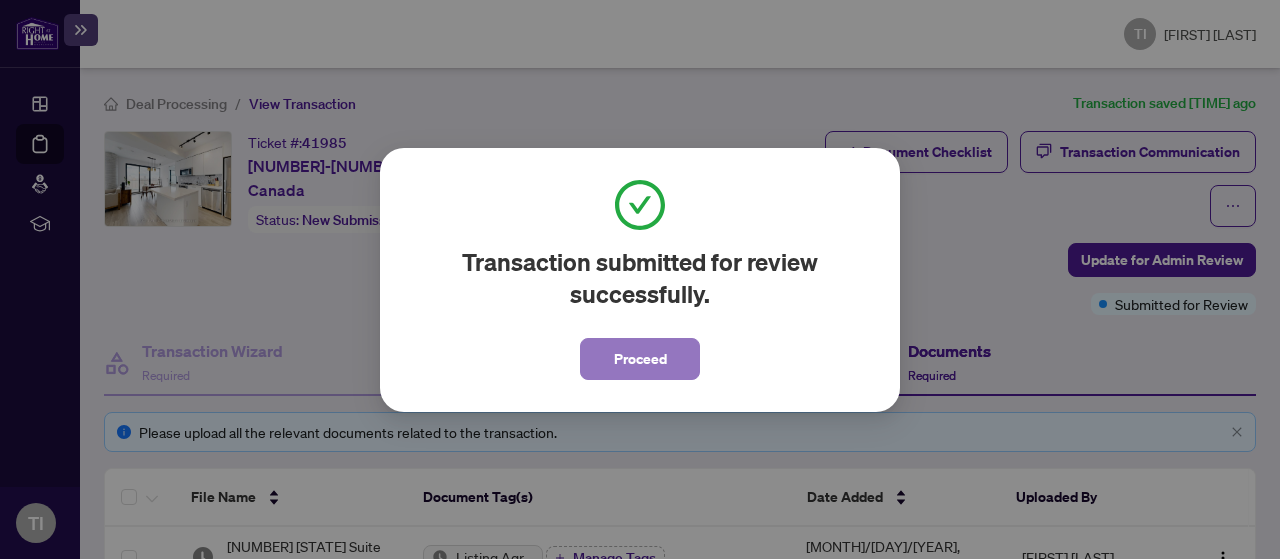 click on "Proceed" at bounding box center [640, 359] 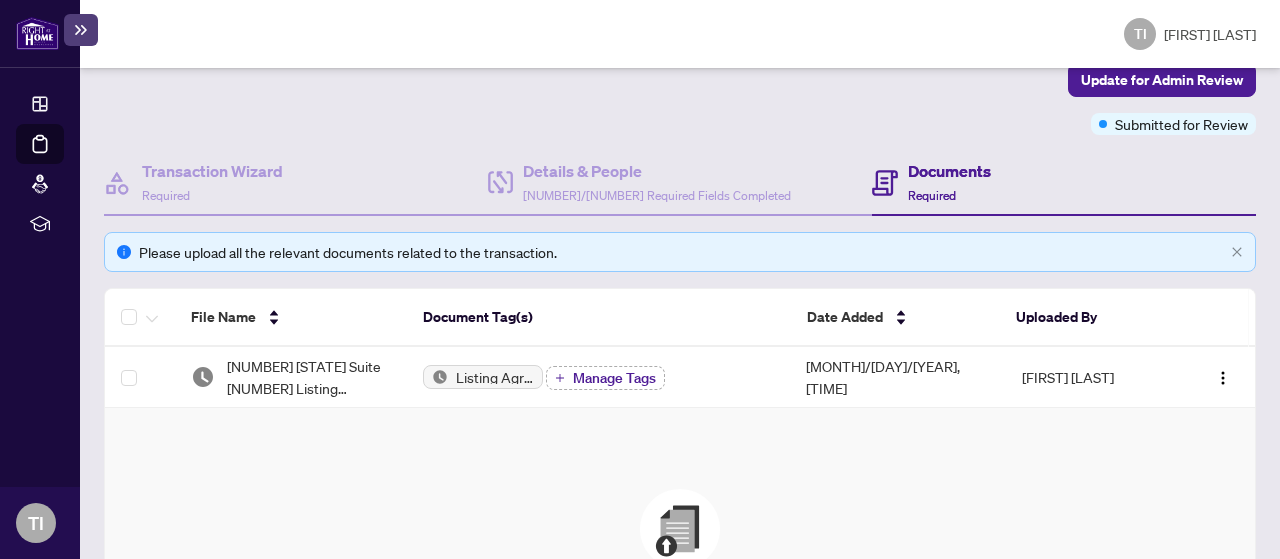 scroll, scrollTop: 0, scrollLeft: 0, axis: both 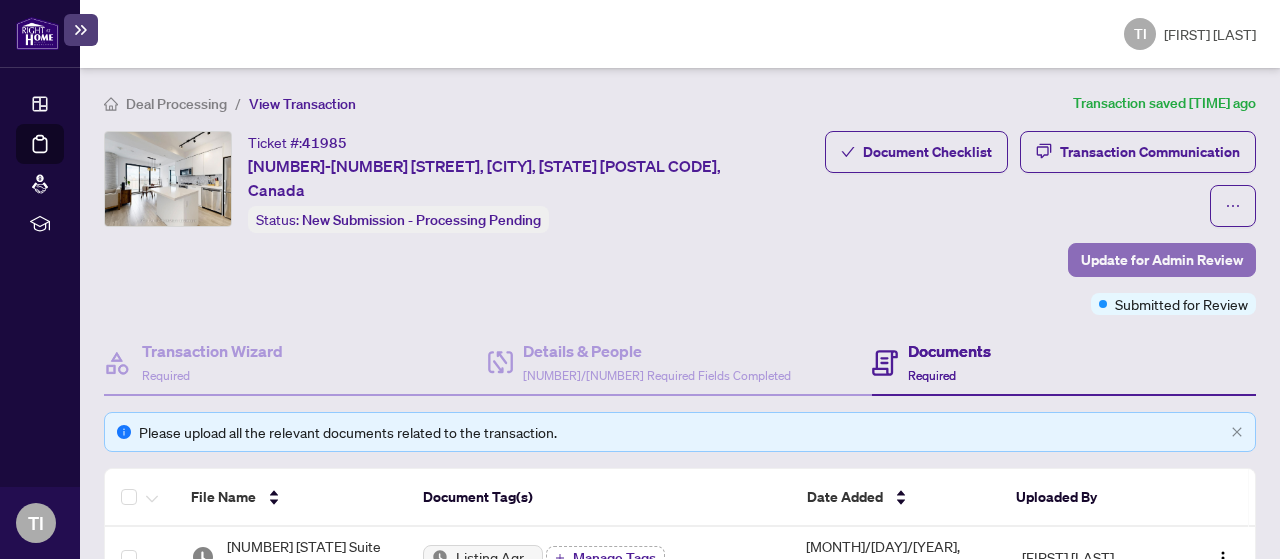 click on "Update for Admin Review" at bounding box center (1162, 260) 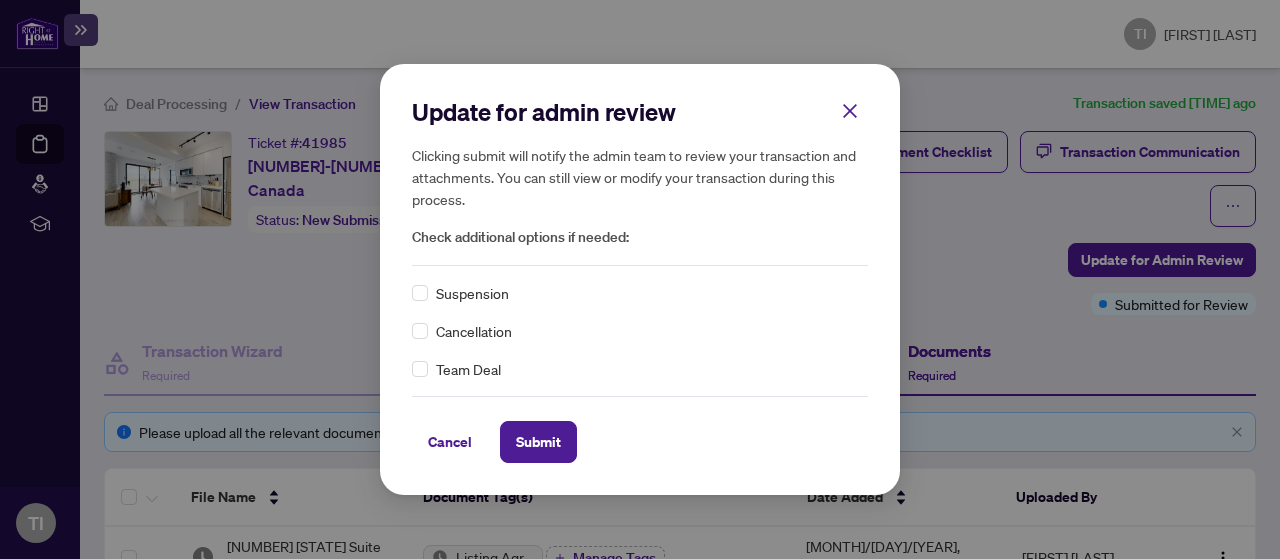 click on "Update for admin review Clicking submit will notify the admin team to review your transaction and attachments. You can still view or modify your transaction during this process.   Check additional options if needed: Suspension Cancellation Team Deal Cancel Submit Cancel OK" at bounding box center (0, 0) 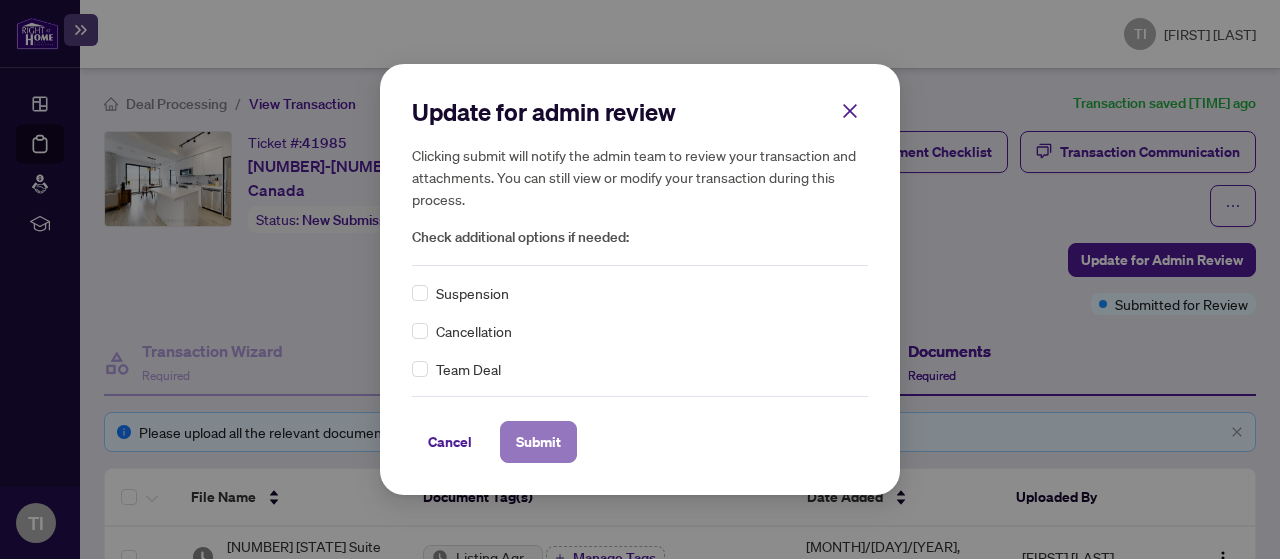 click on "Submit" at bounding box center (0, 0) 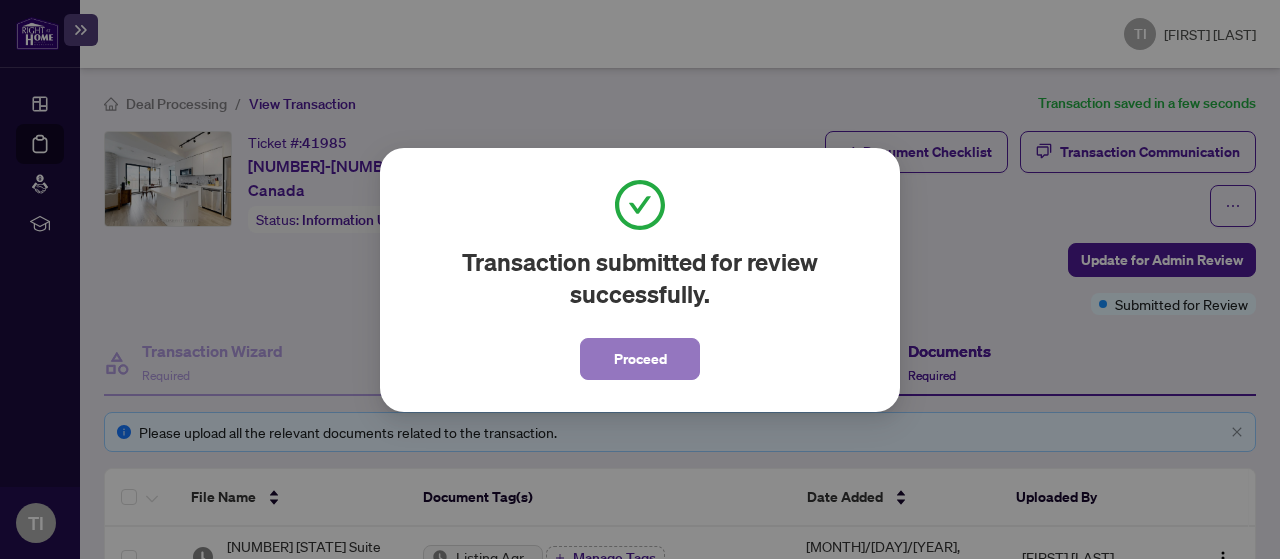 click on "Proceed" at bounding box center [640, 359] 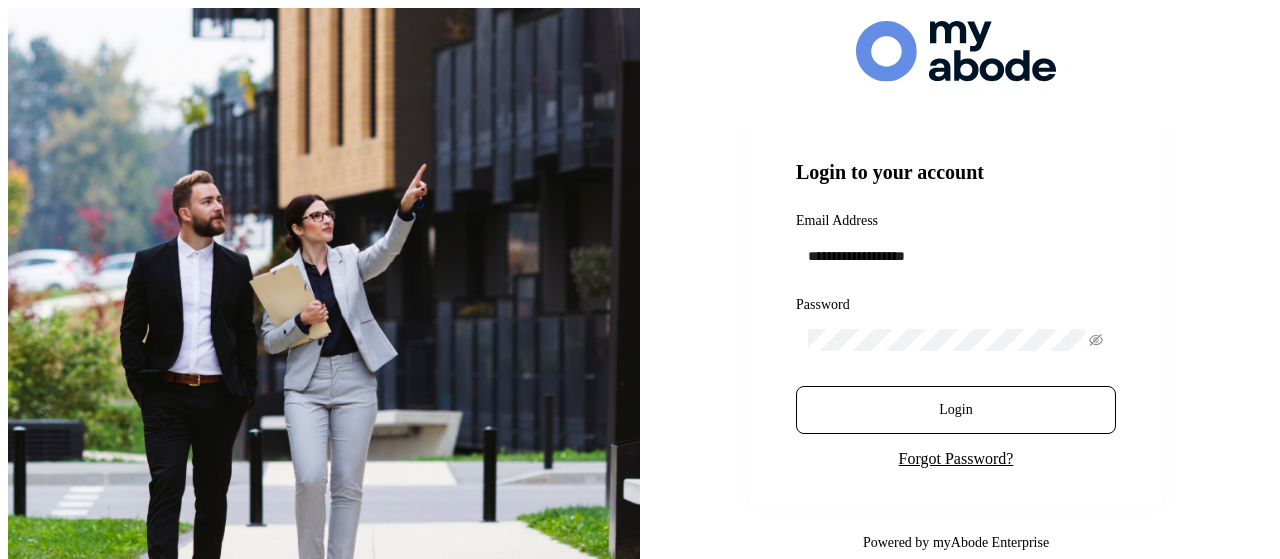scroll, scrollTop: 0, scrollLeft: 0, axis: both 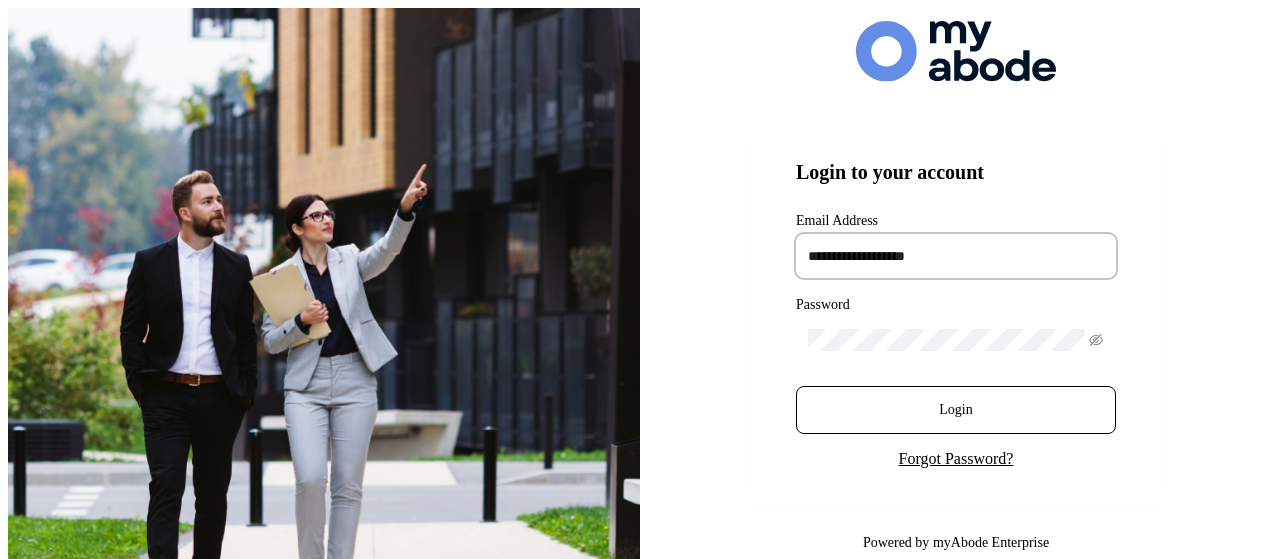 click at bounding box center (956, 256) 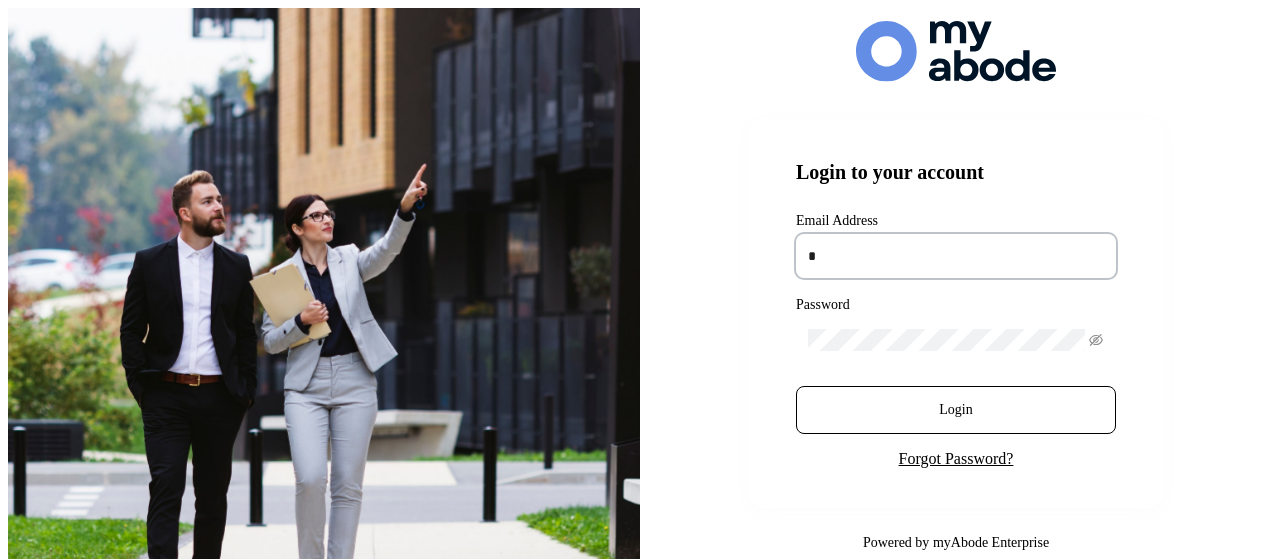 type on "**********" 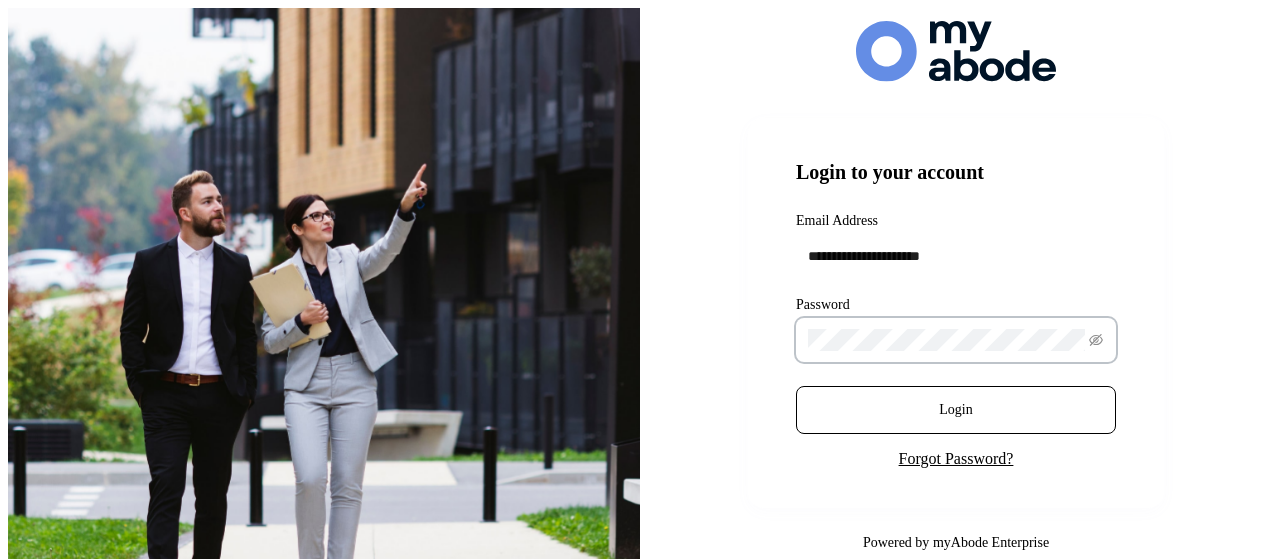 click on "Login" at bounding box center [956, 410] 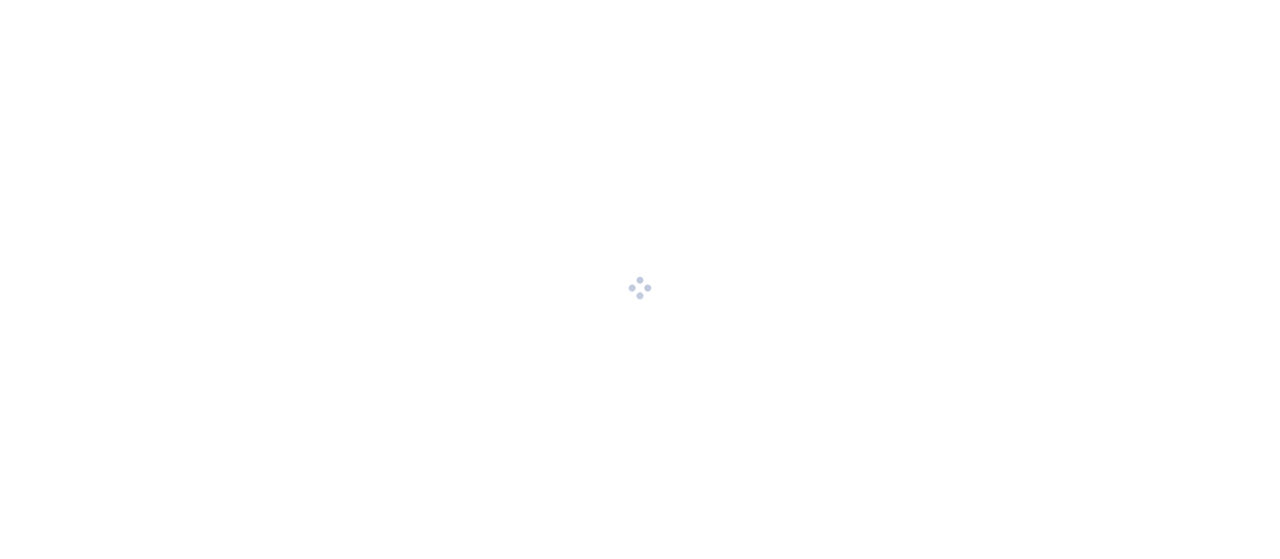 scroll, scrollTop: 0, scrollLeft: 0, axis: both 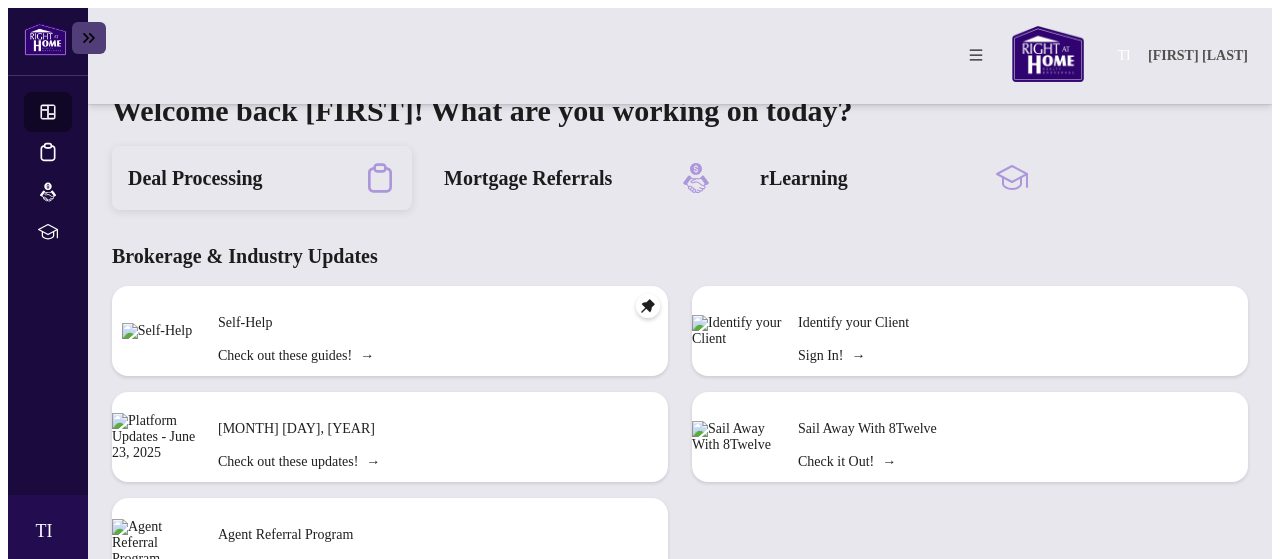 click on "Deal Processing" at bounding box center [195, 178] 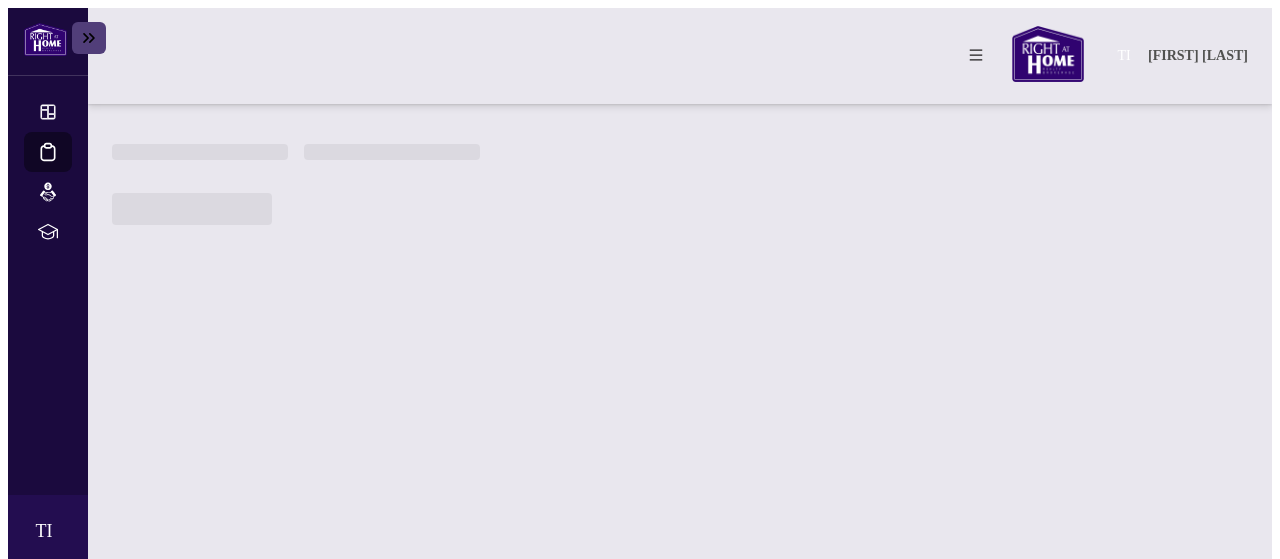 scroll, scrollTop: 0, scrollLeft: 0, axis: both 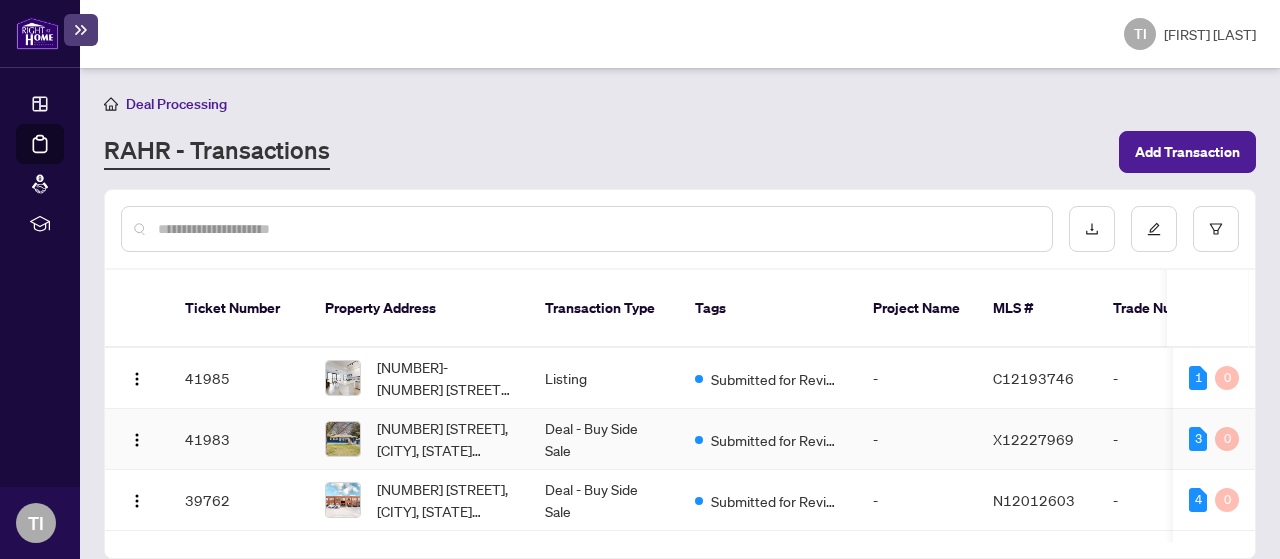 click on "Deal - Buy Side Sale" at bounding box center (604, 439) 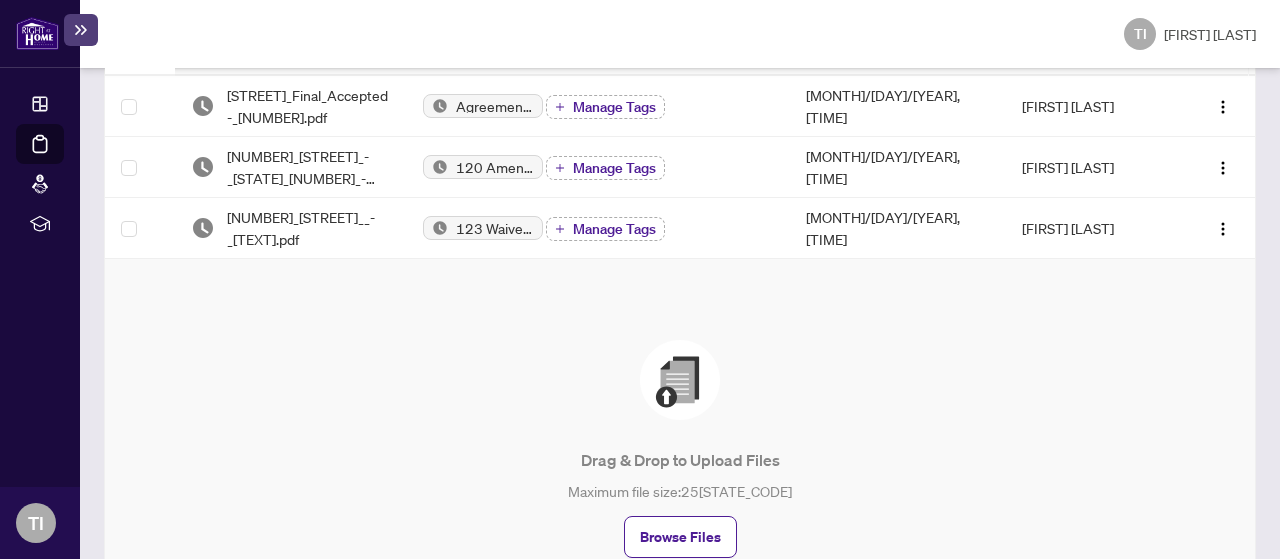 scroll, scrollTop: 429, scrollLeft: 0, axis: vertical 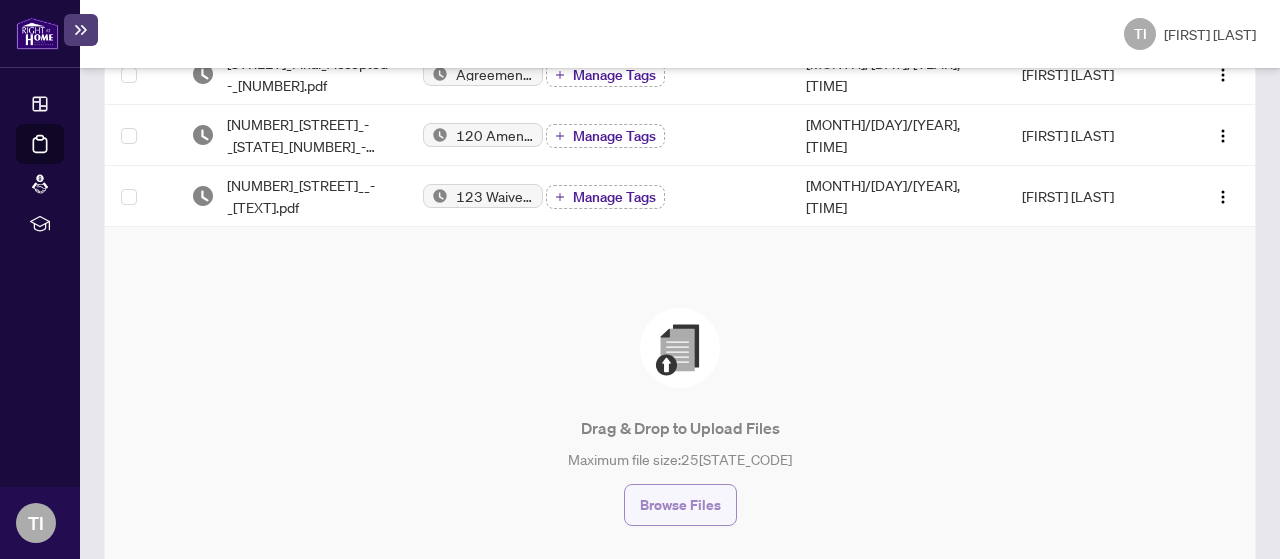 click on "Browse Files" at bounding box center [680, 505] 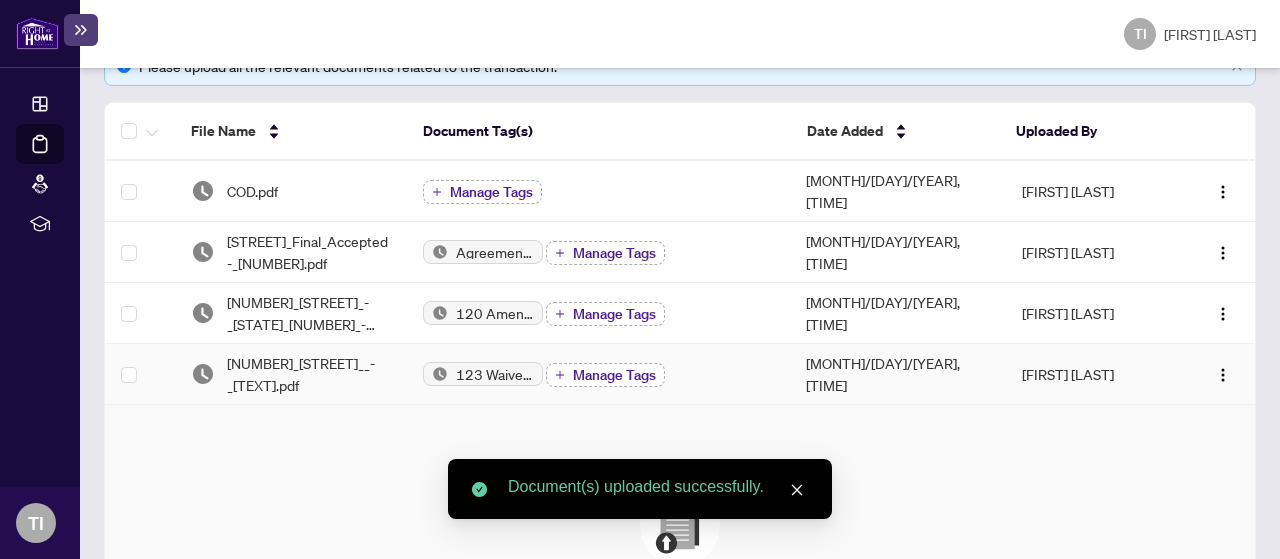 scroll, scrollTop: 311, scrollLeft: 0, axis: vertical 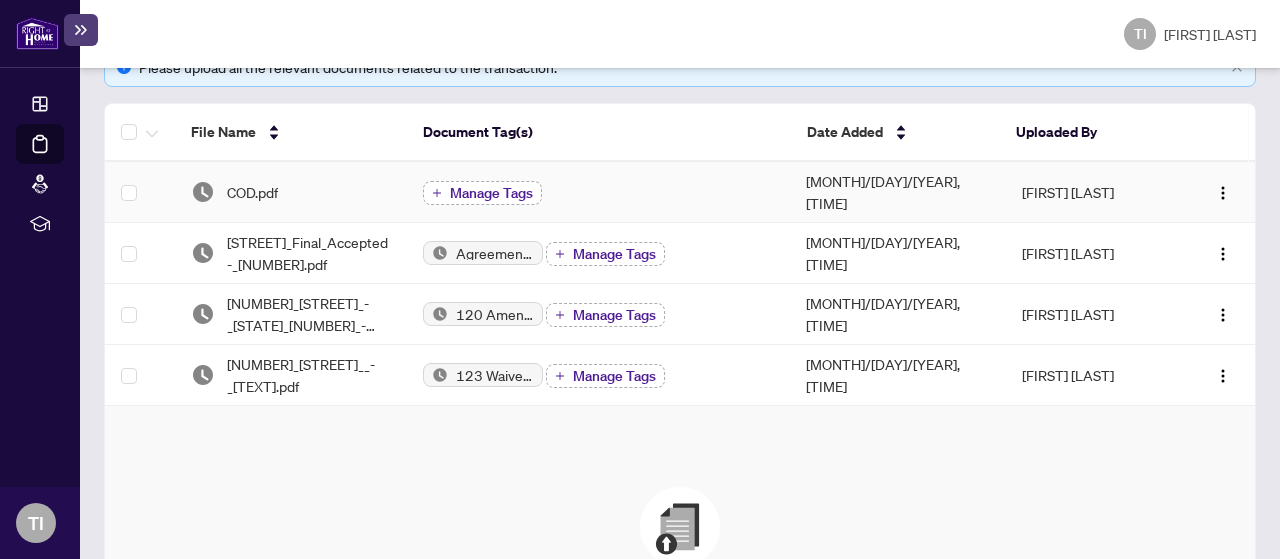 click on "Manage Tags" at bounding box center (491, 193) 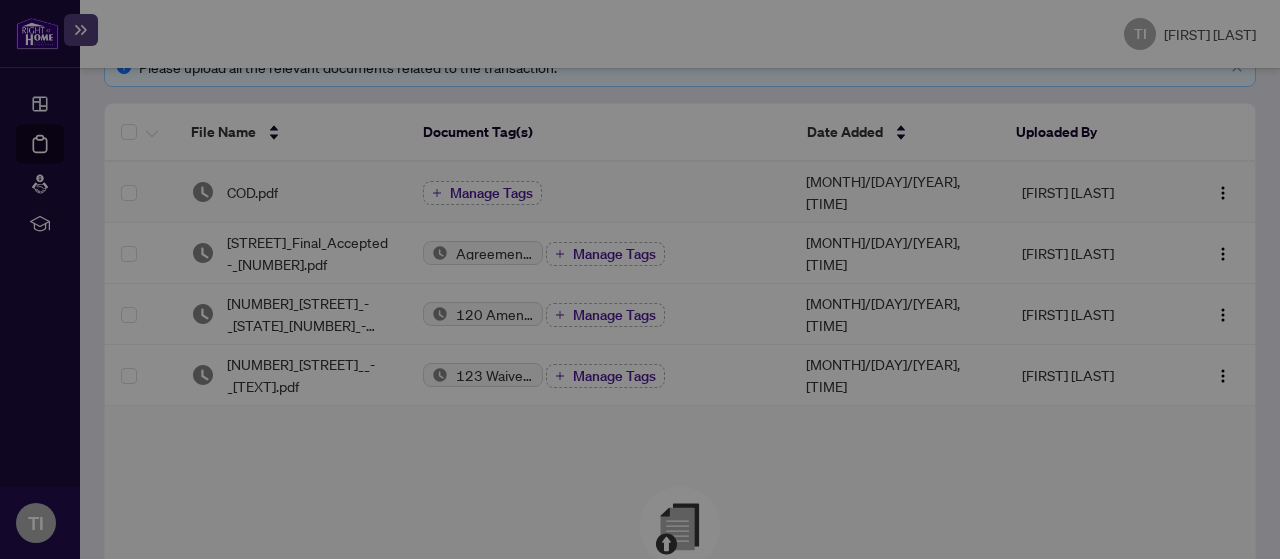 type 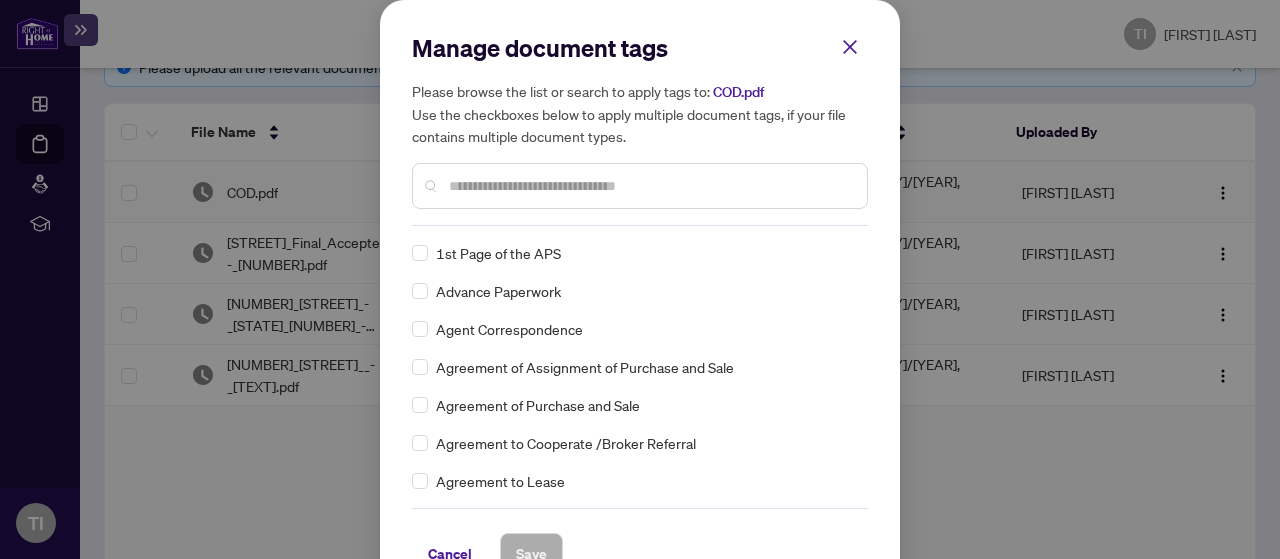 click at bounding box center [650, 186] 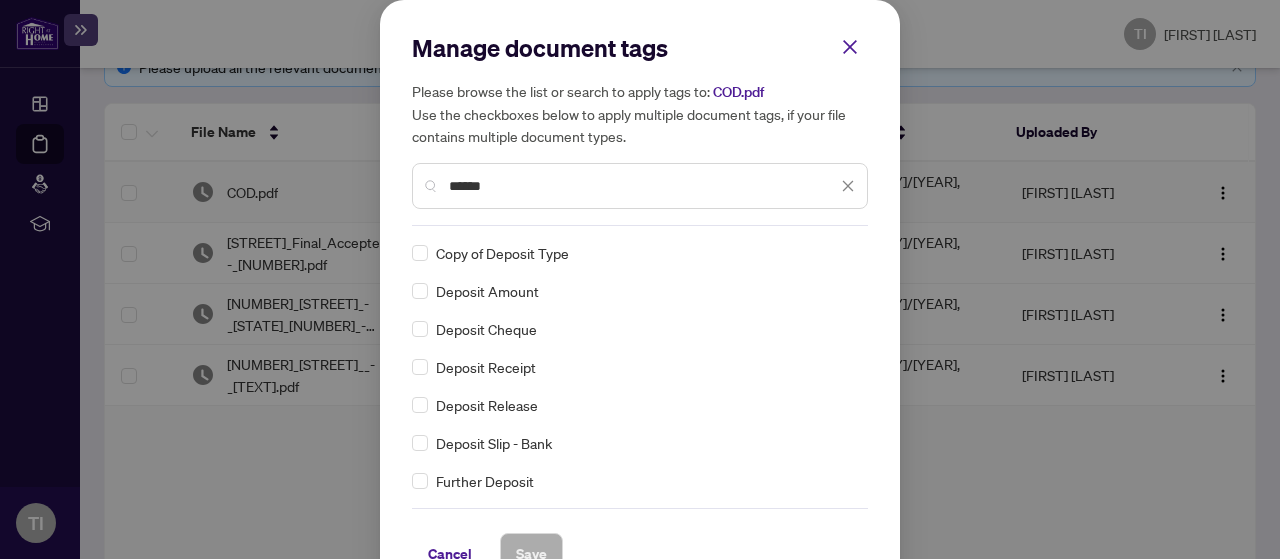 type on "******" 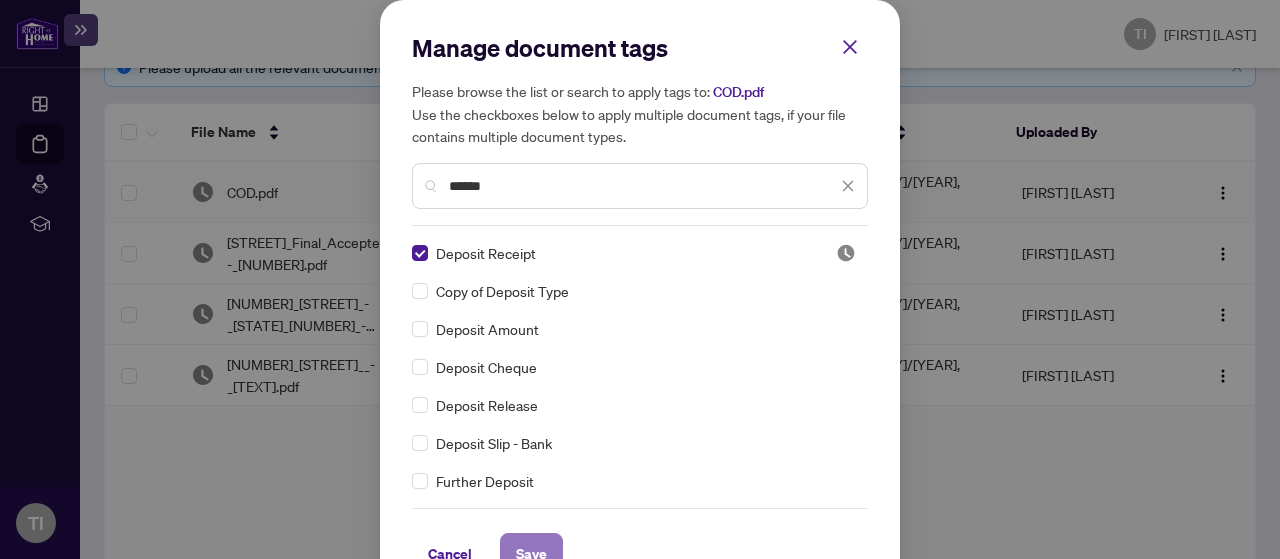 click on "Save" at bounding box center (531, 554) 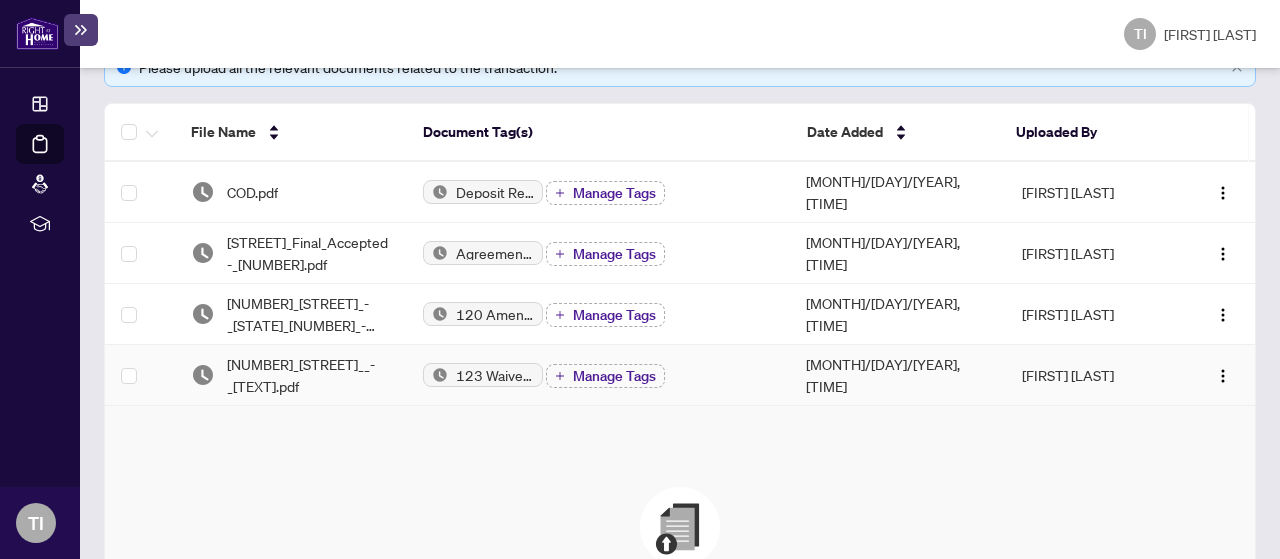 scroll, scrollTop: 0, scrollLeft: 0, axis: both 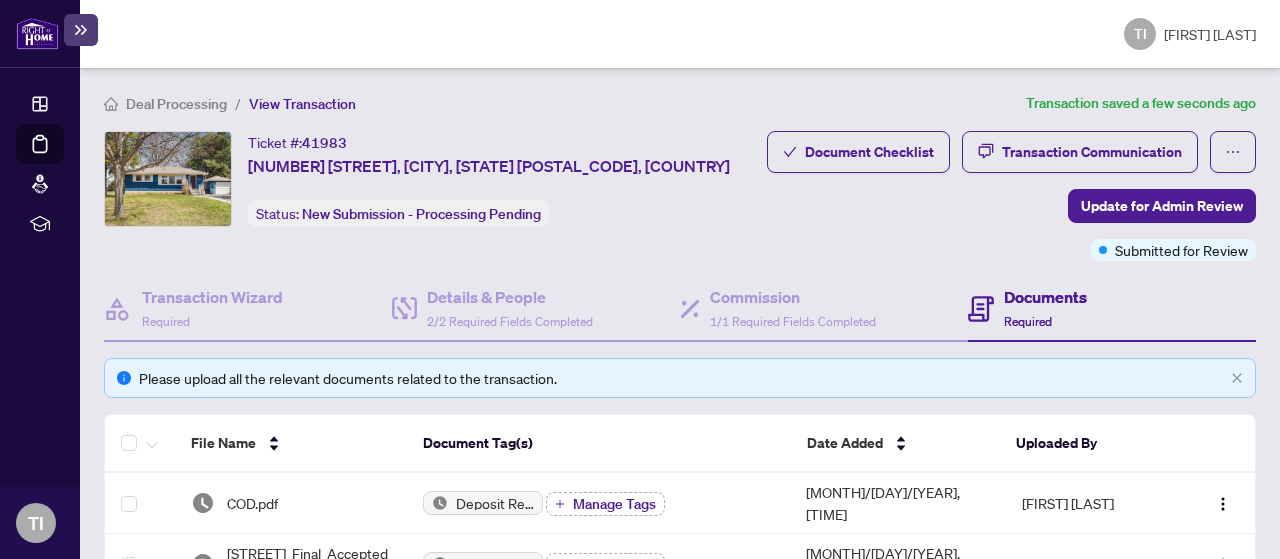 click at bounding box center [37, 33] 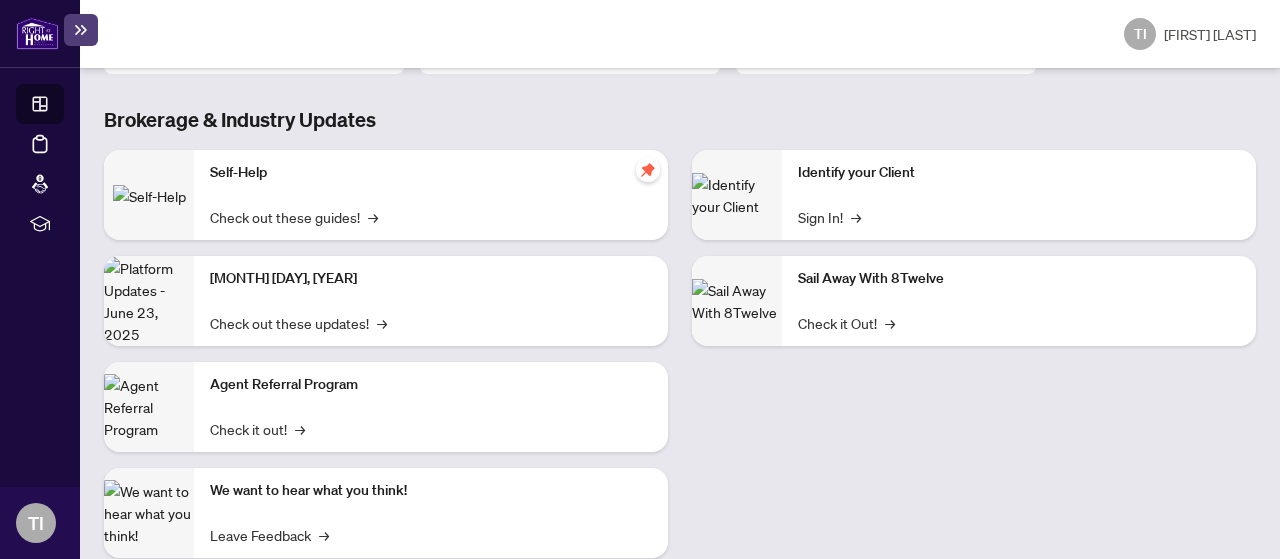 scroll, scrollTop: 0, scrollLeft: 0, axis: both 